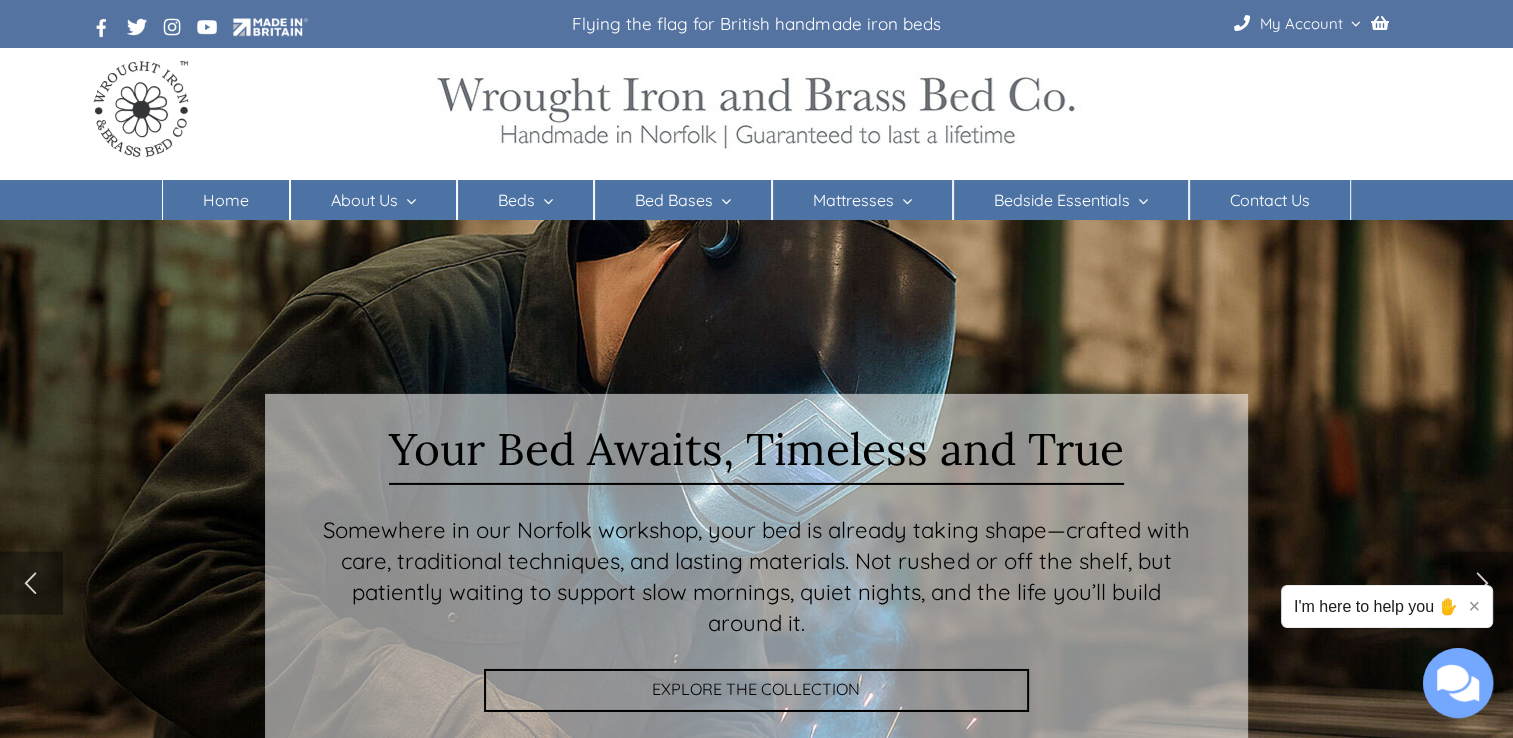 scroll, scrollTop: 0, scrollLeft: 0, axis: both 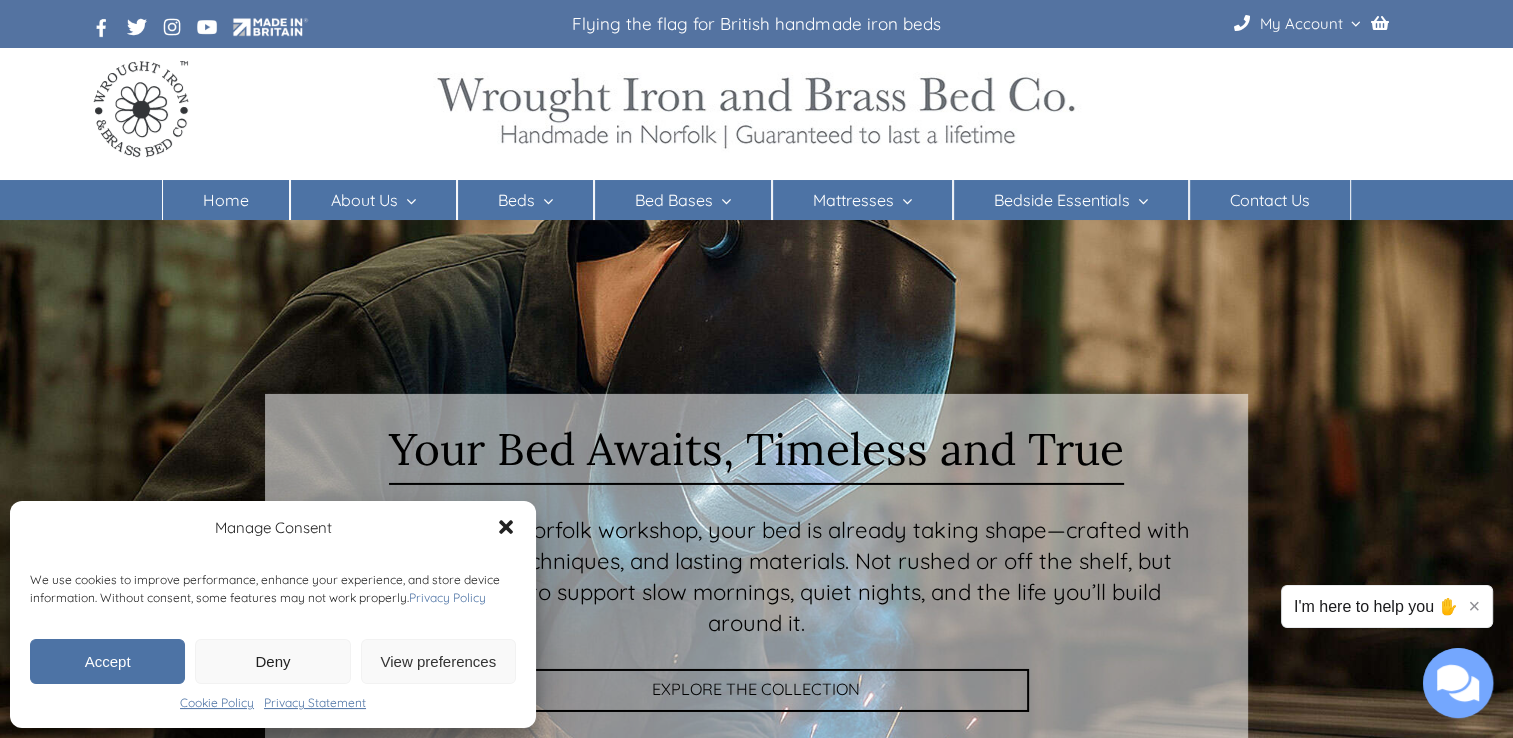 click on "Accept" at bounding box center (107, 661) 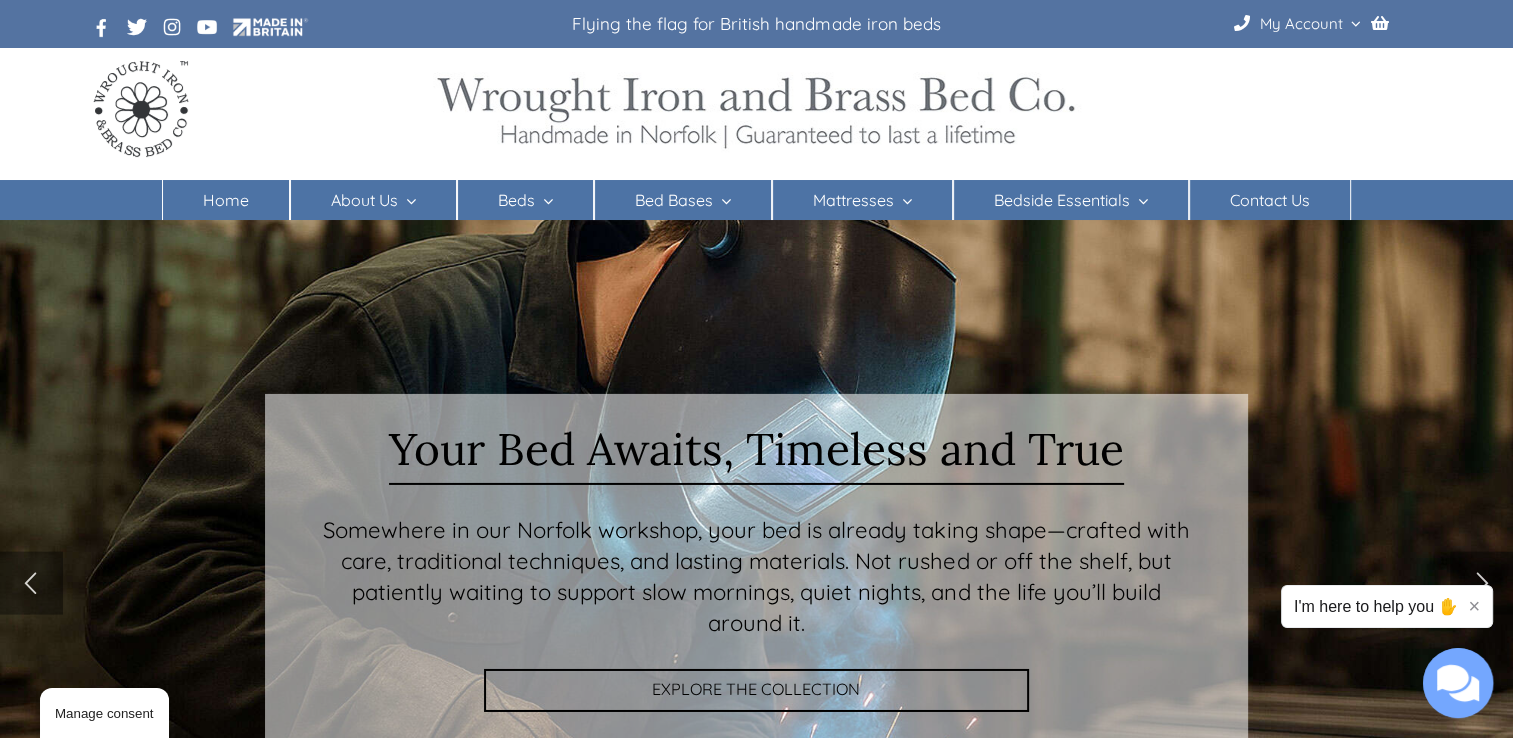 click at bounding box center [756, 583] 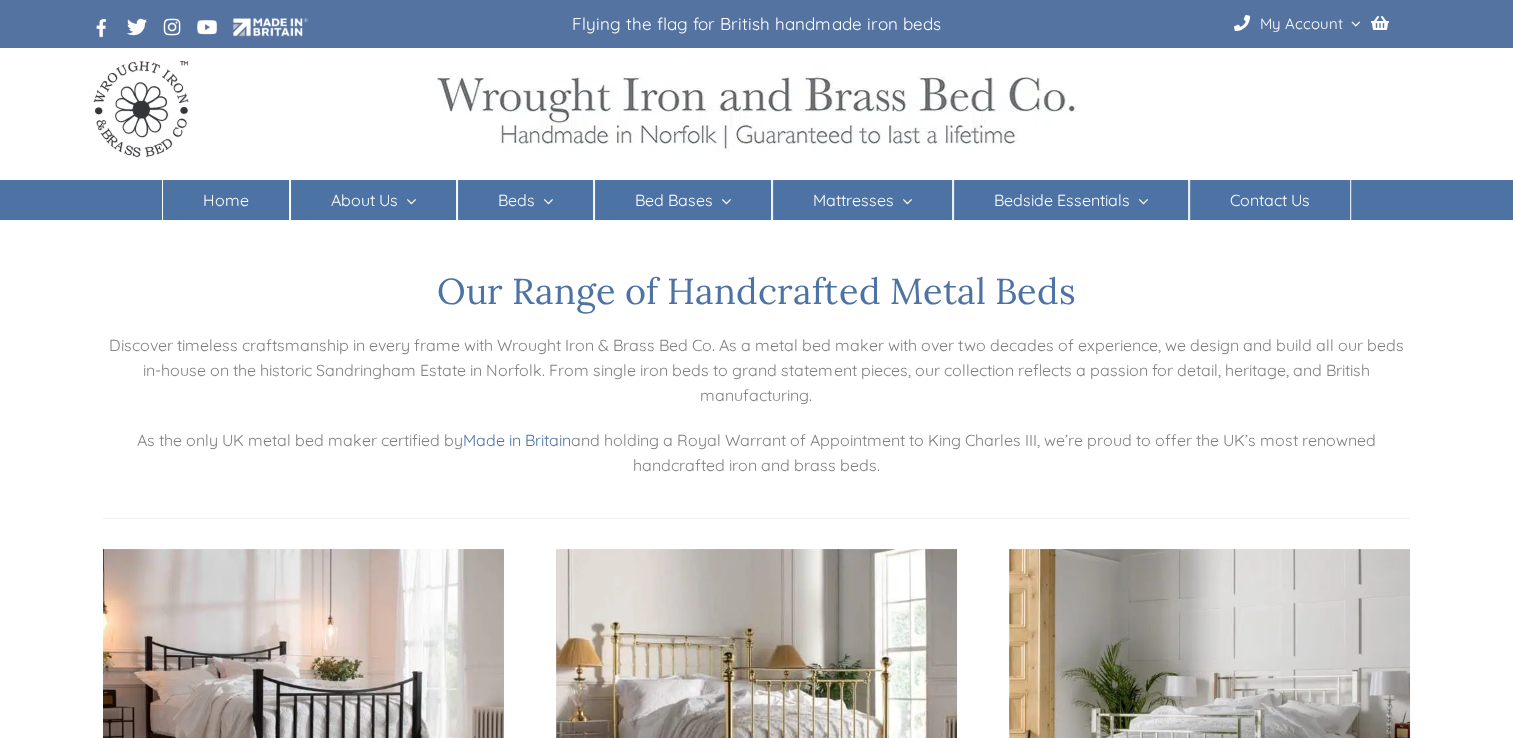 scroll, scrollTop: 0, scrollLeft: 0, axis: both 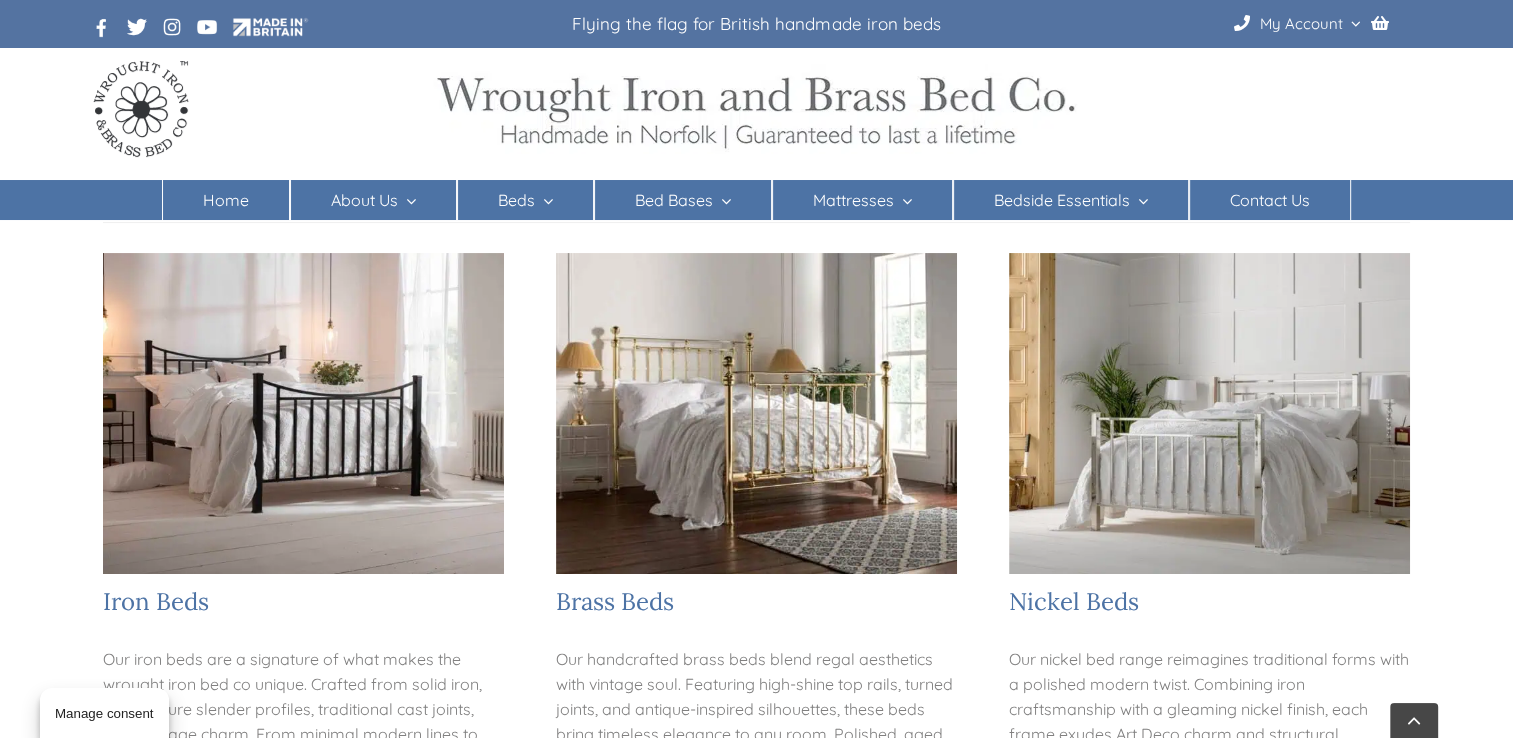 click at bounding box center (756, 413) 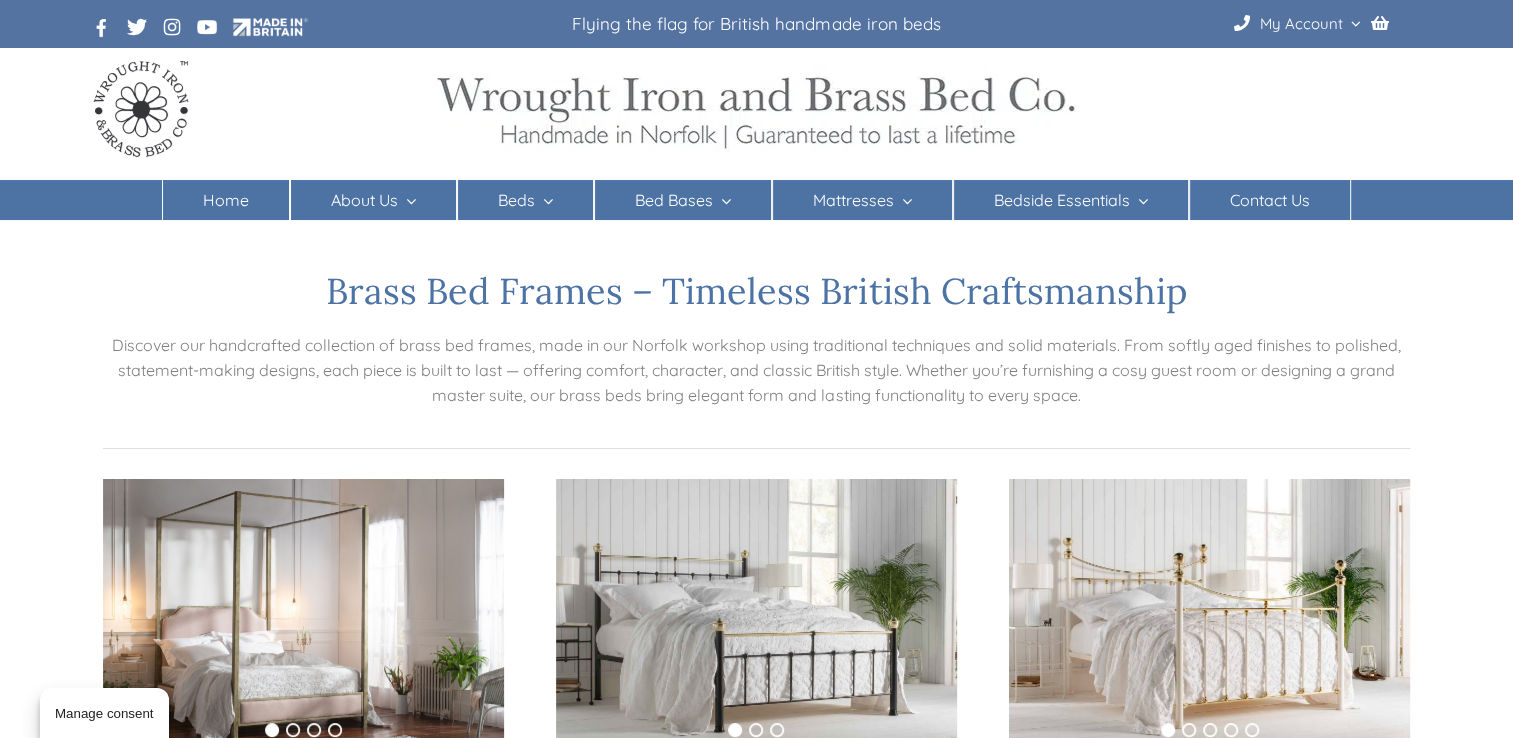 scroll, scrollTop: 0, scrollLeft: 0, axis: both 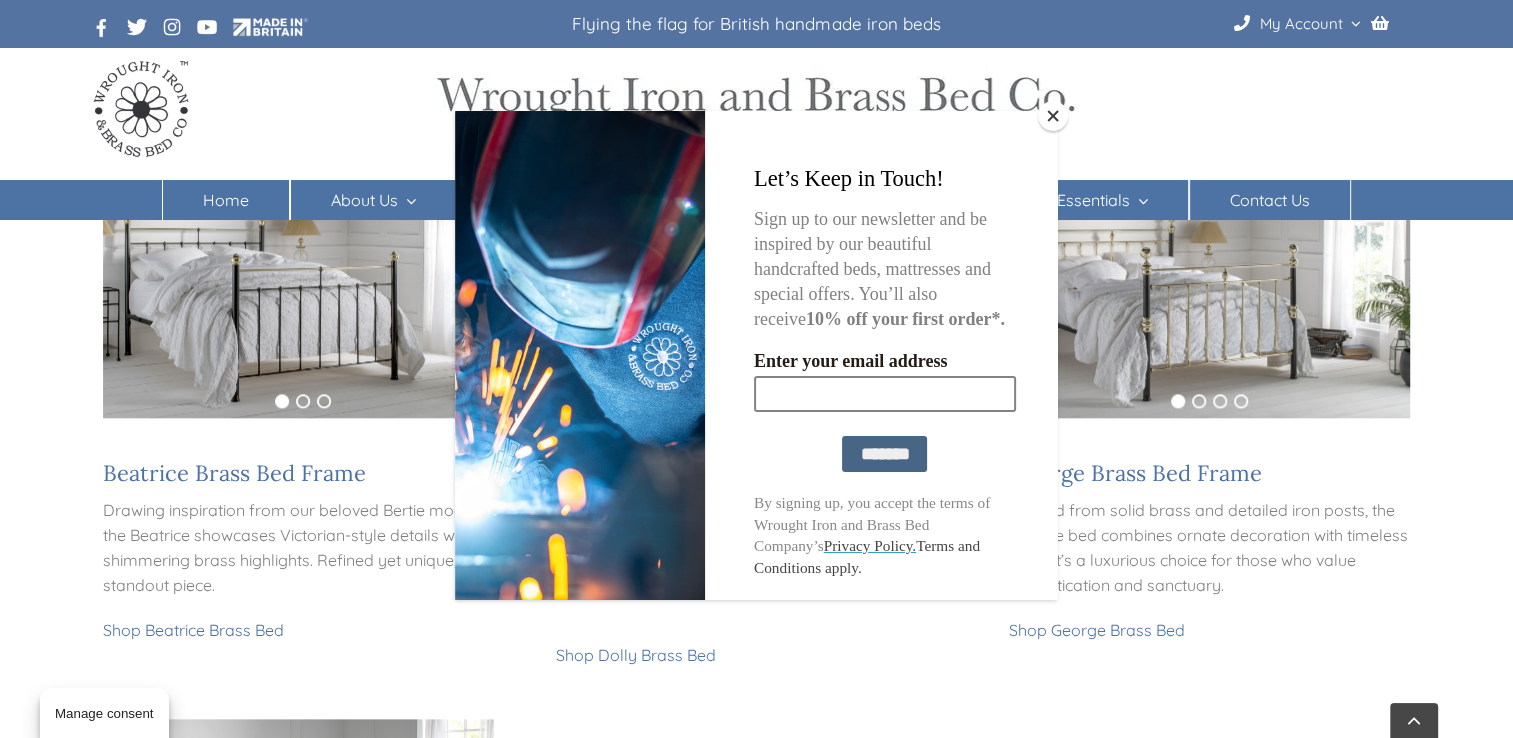 click on "Enter your email address" at bounding box center (885, 393) 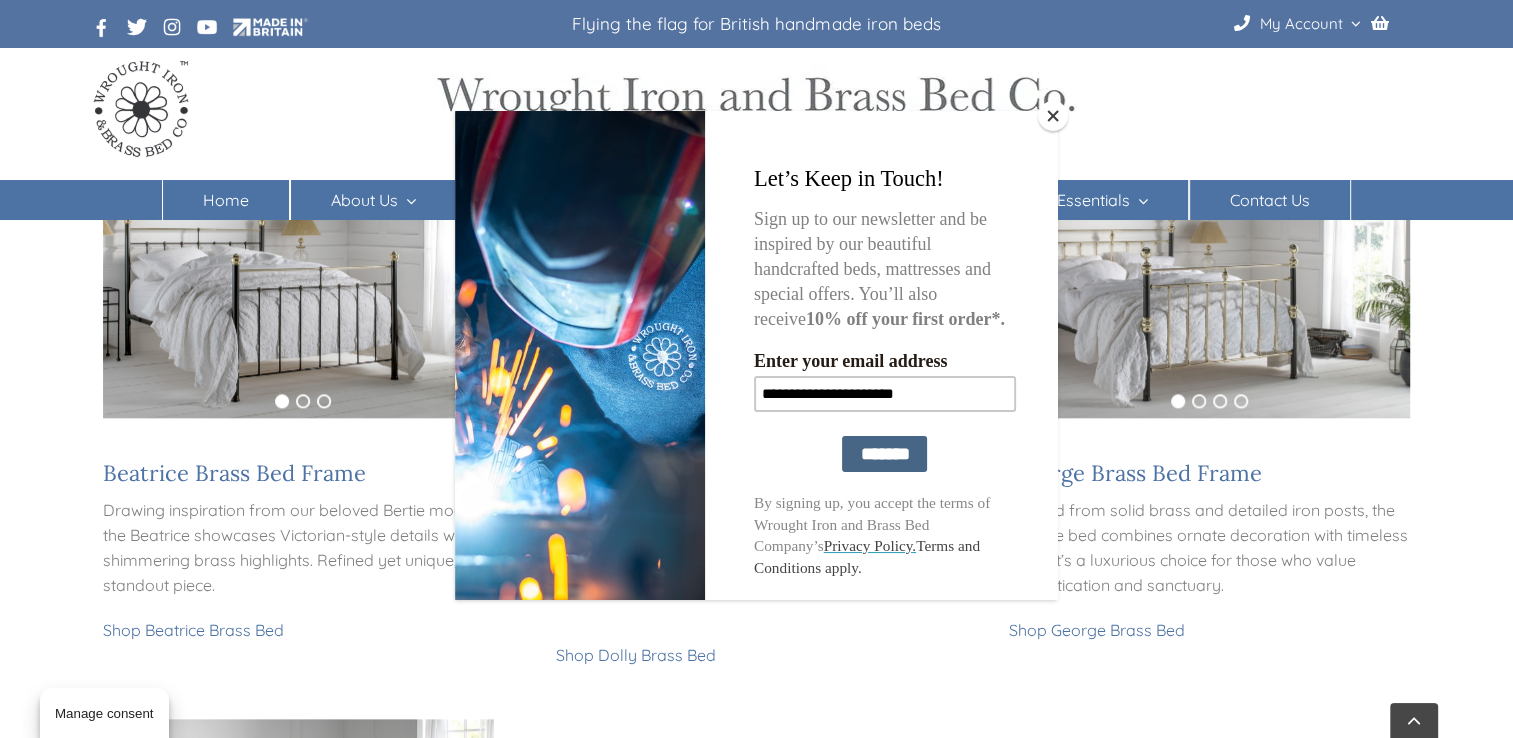 drag, startPoint x: 893, startPoint y: 458, endPoint x: 868, endPoint y: 461, distance: 25.179358 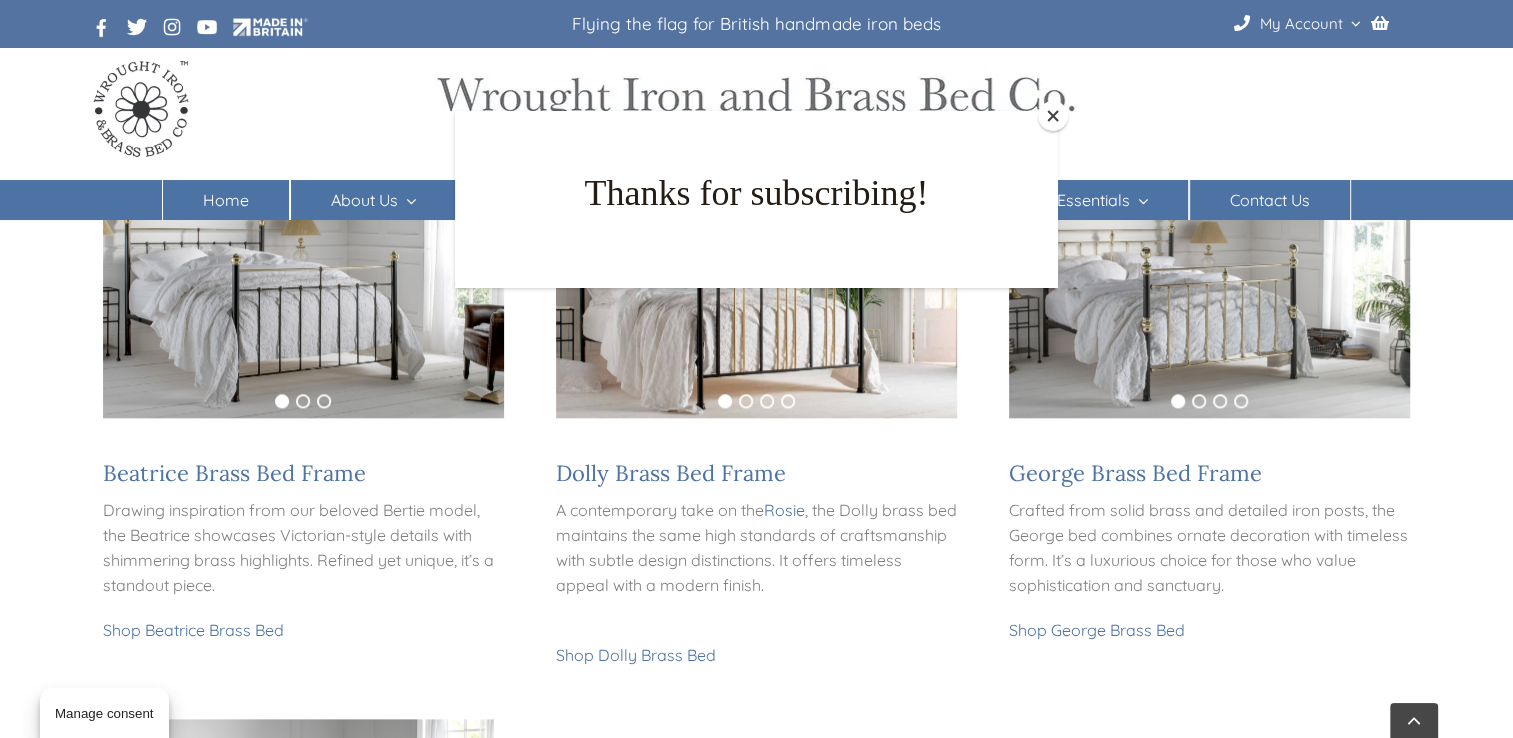 click at bounding box center [756, 109] 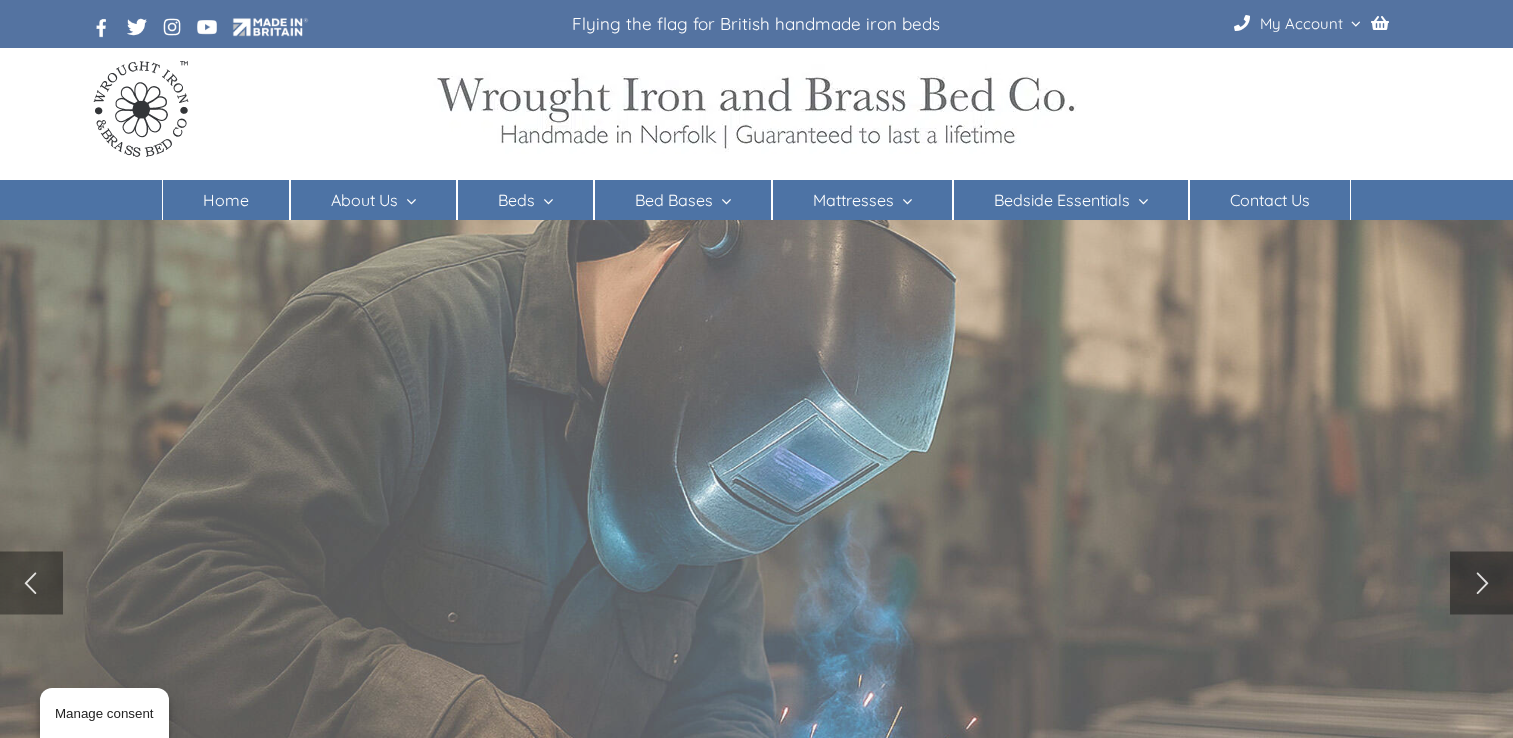scroll, scrollTop: 0, scrollLeft: 0, axis: both 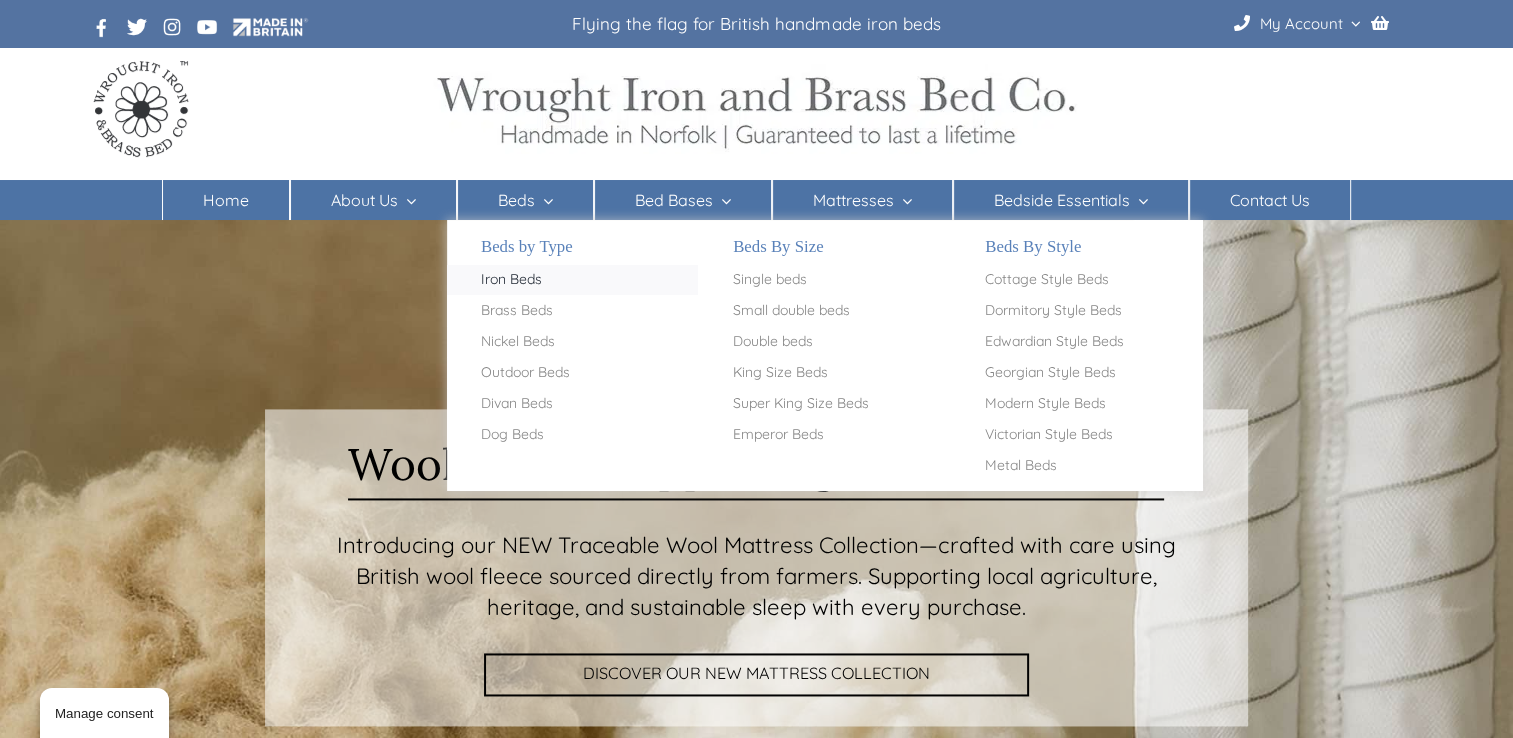 click on "Iron Beds" at bounding box center (511, 280) 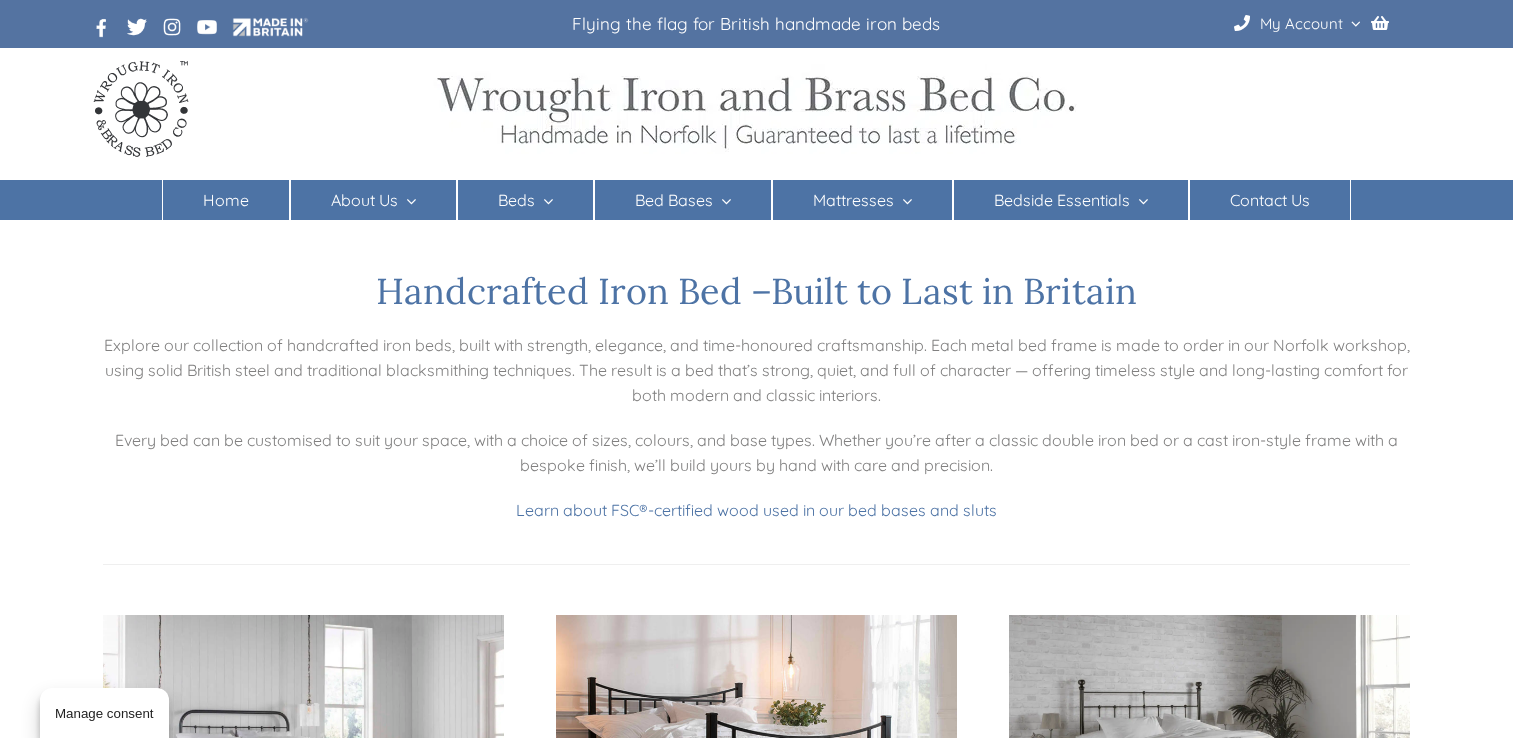 scroll, scrollTop: 0, scrollLeft: 0, axis: both 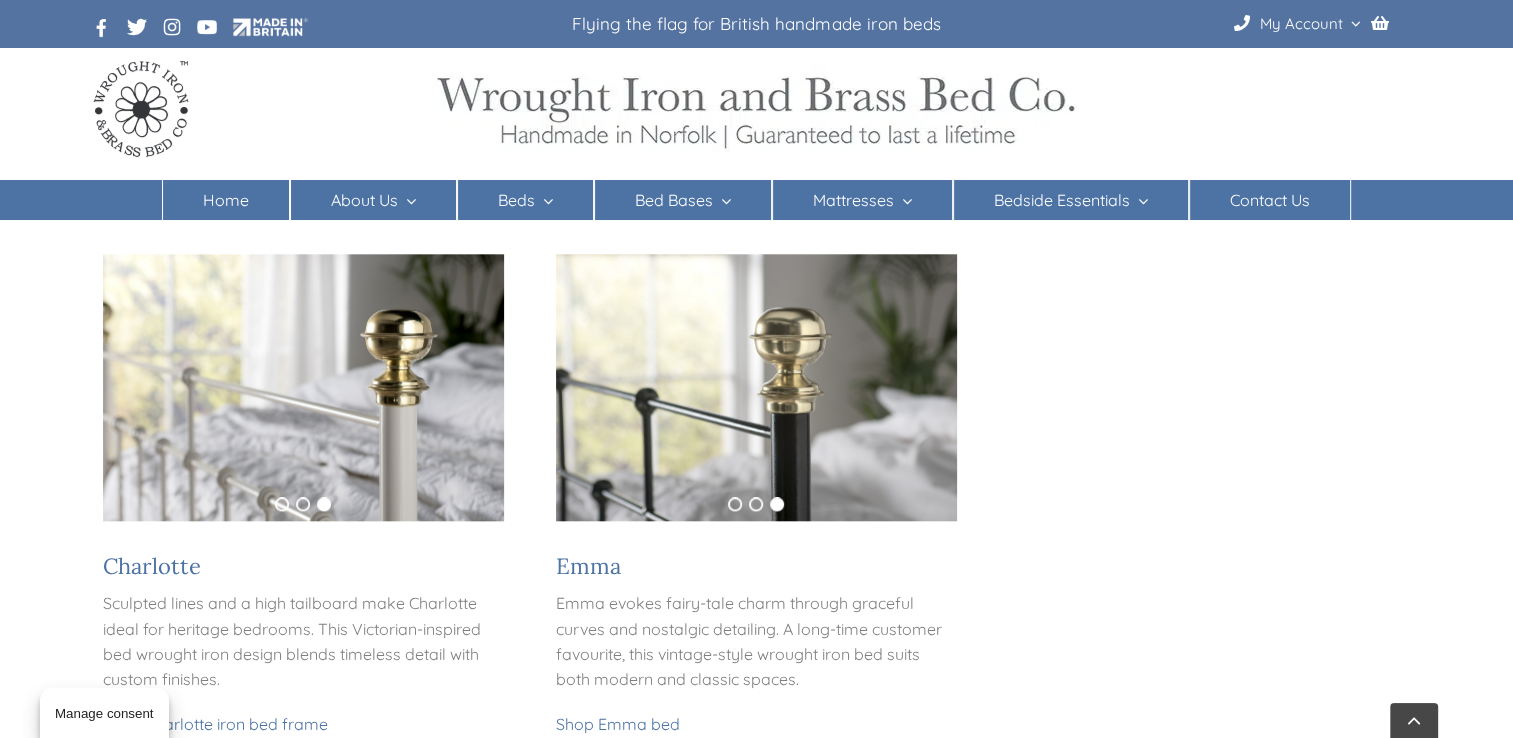click at bounding box center (756, 387) 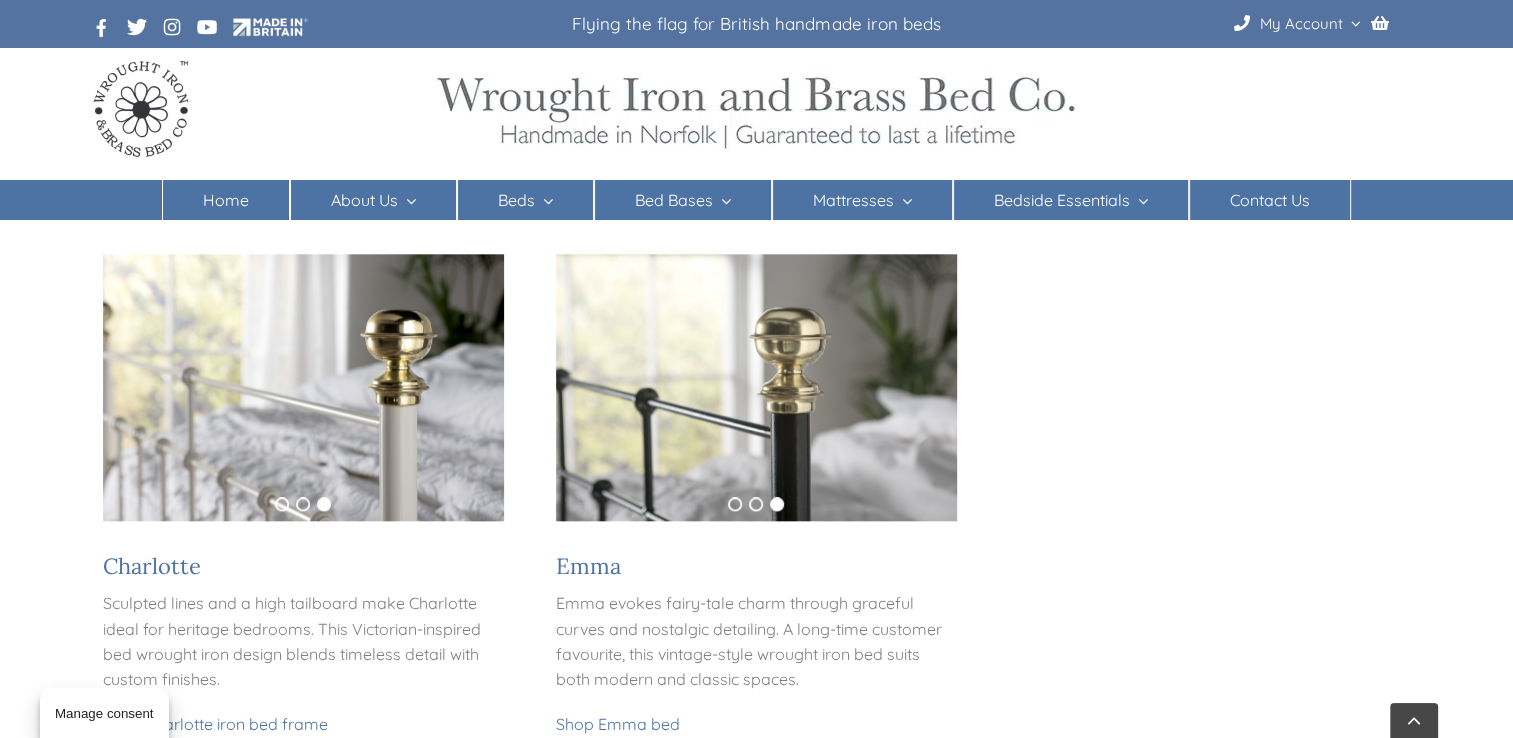 drag, startPoint x: 772, startPoint y: 455, endPoint x: 710, endPoint y: 472, distance: 64.288414 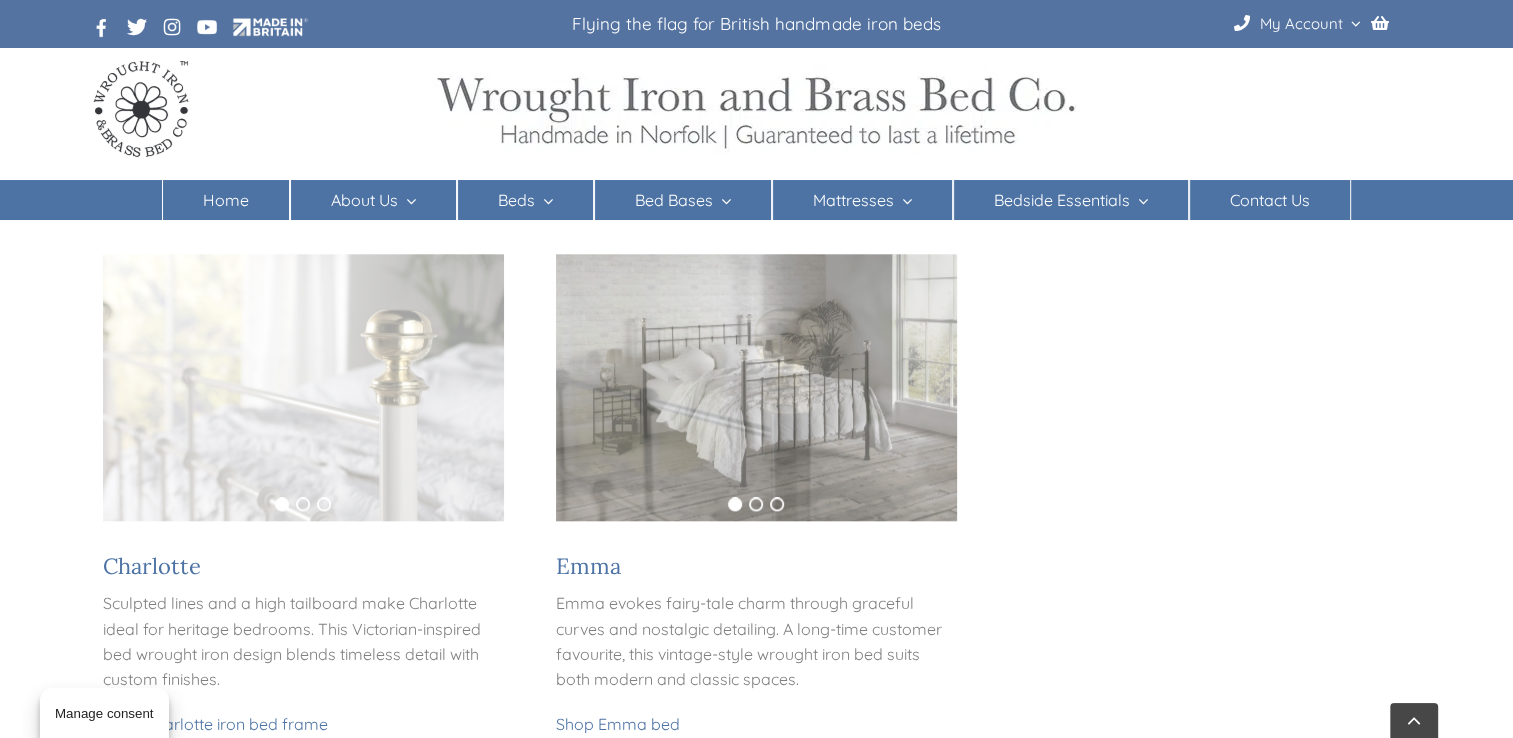 drag, startPoint x: 710, startPoint y: 472, endPoint x: 663, endPoint y: 482, distance: 48.052055 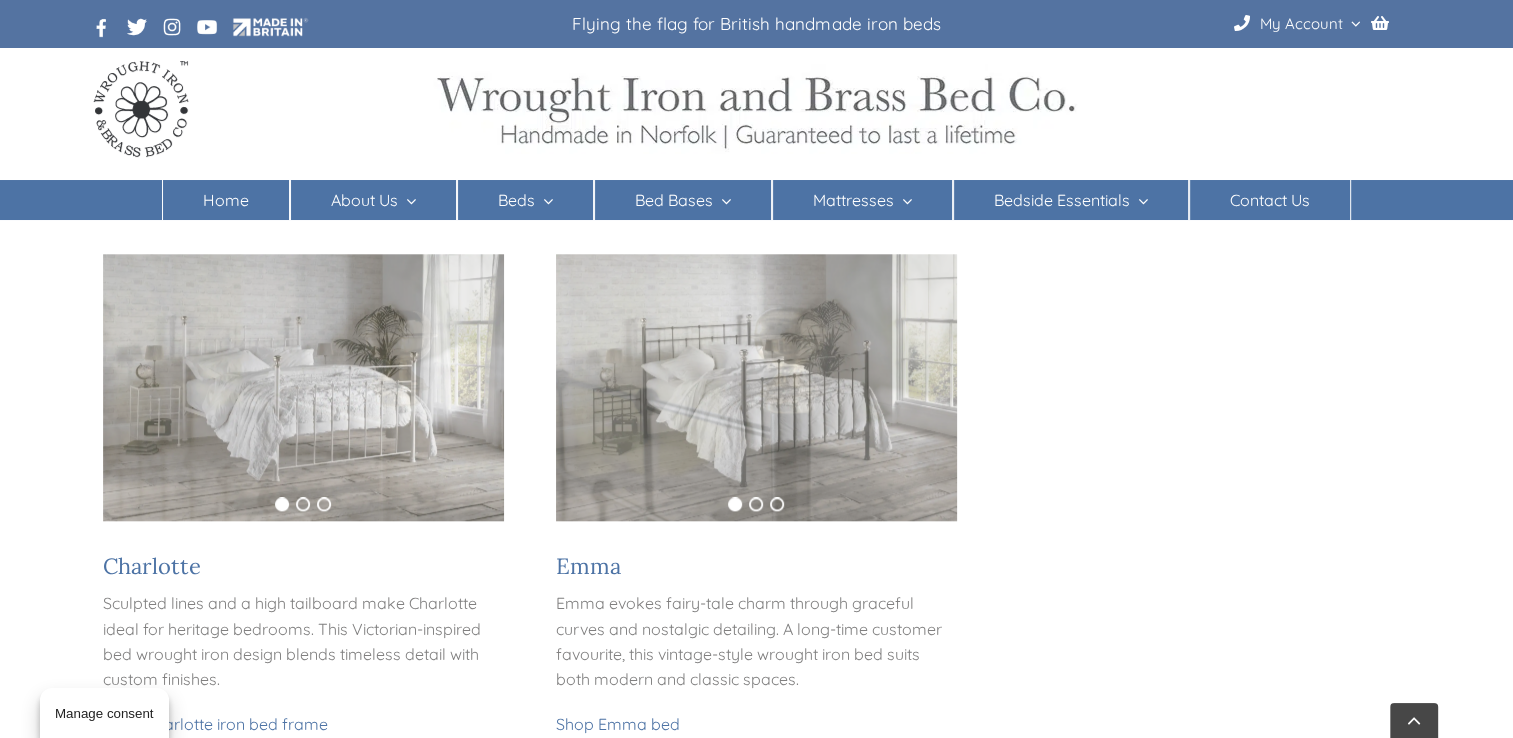click at bounding box center (756, 387) 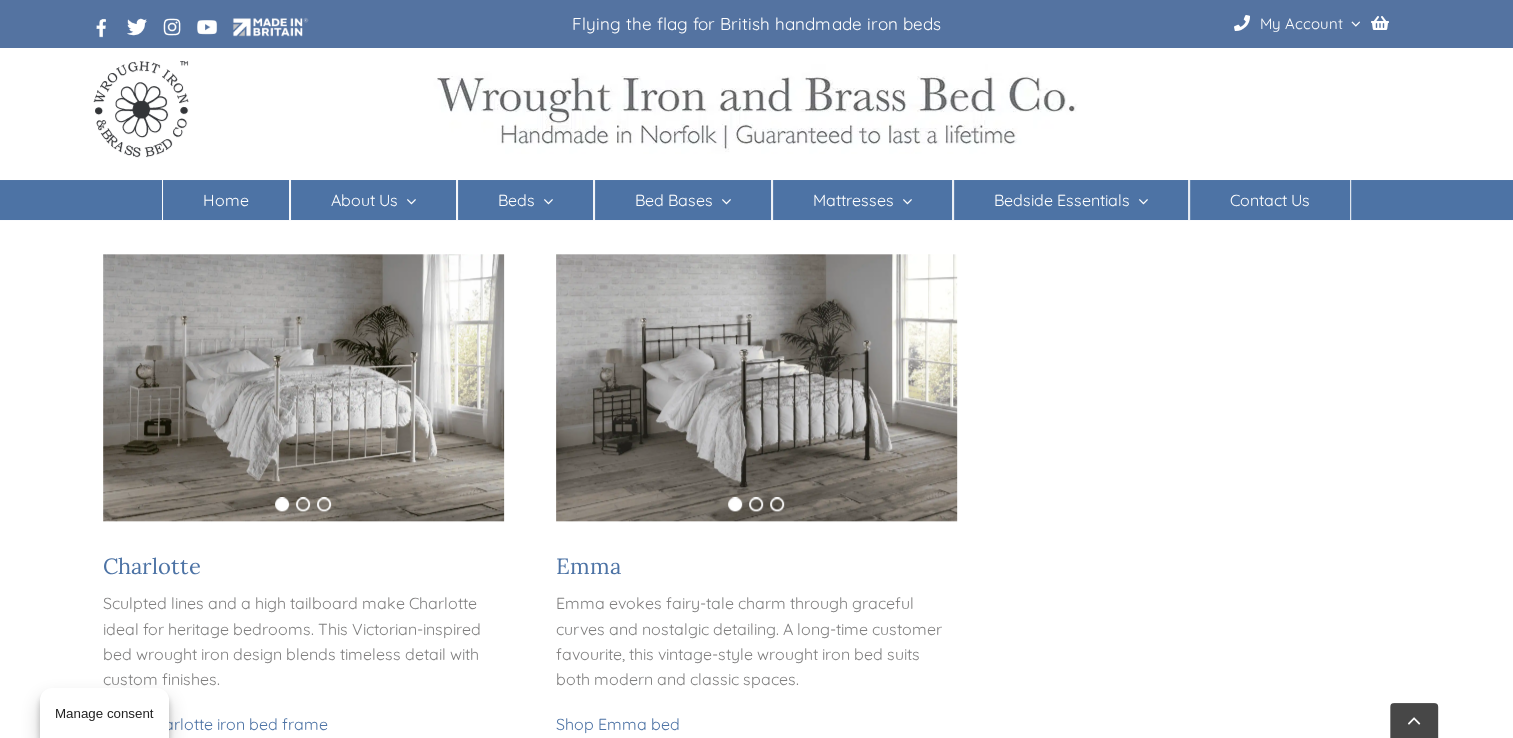 click at bounding box center [756, 387] 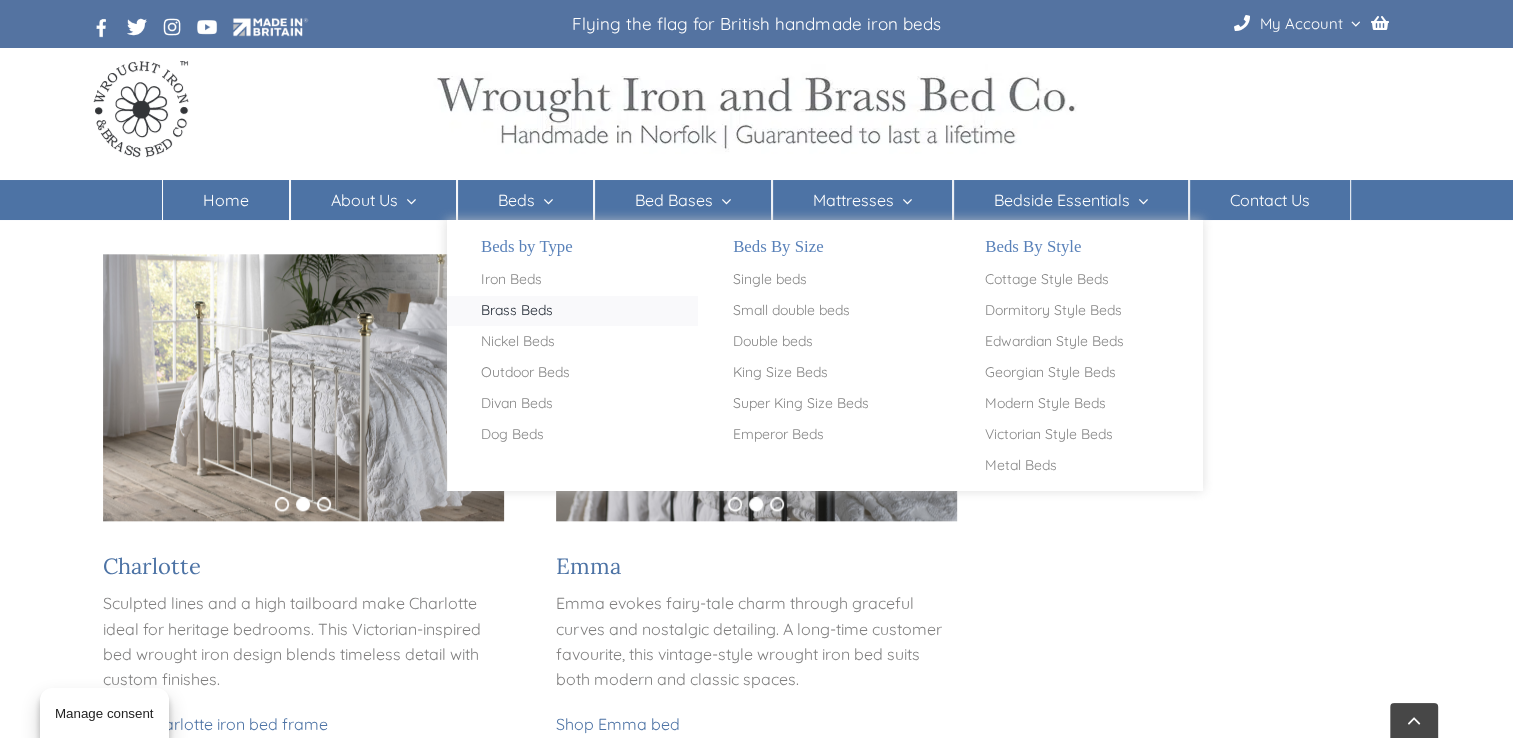 click on "Brass Beds" at bounding box center (517, 311) 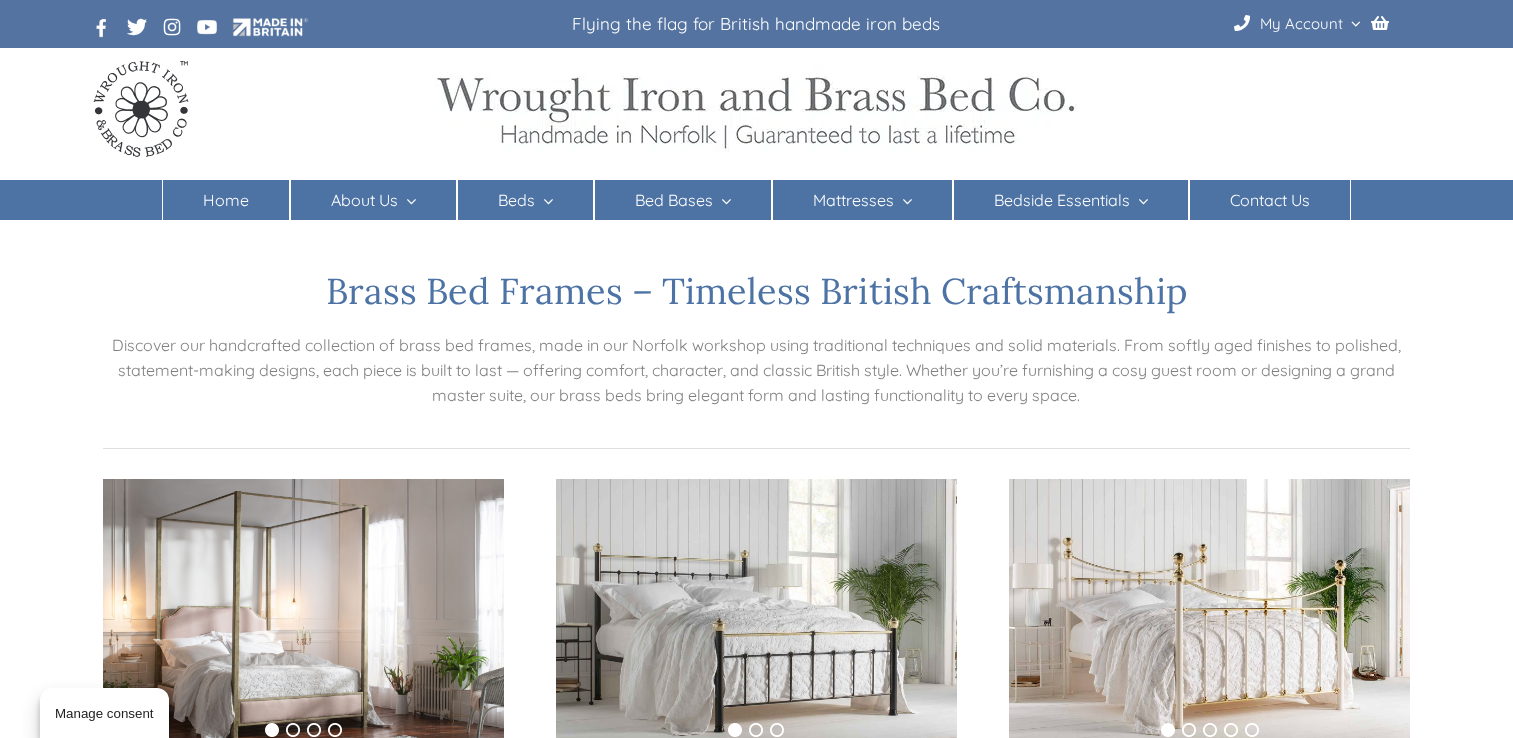scroll, scrollTop: 0, scrollLeft: 0, axis: both 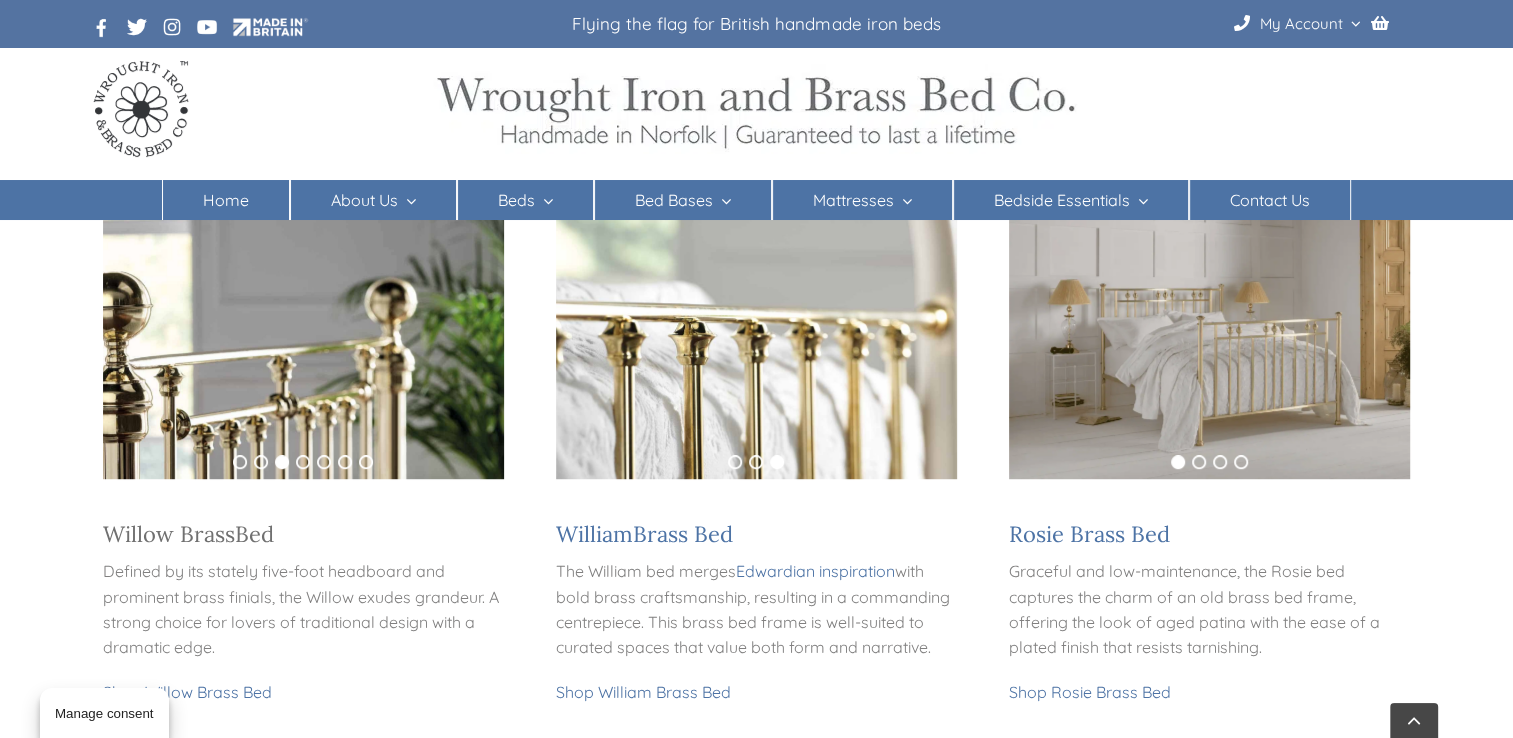 click on "Bed" at bounding box center (254, 534) 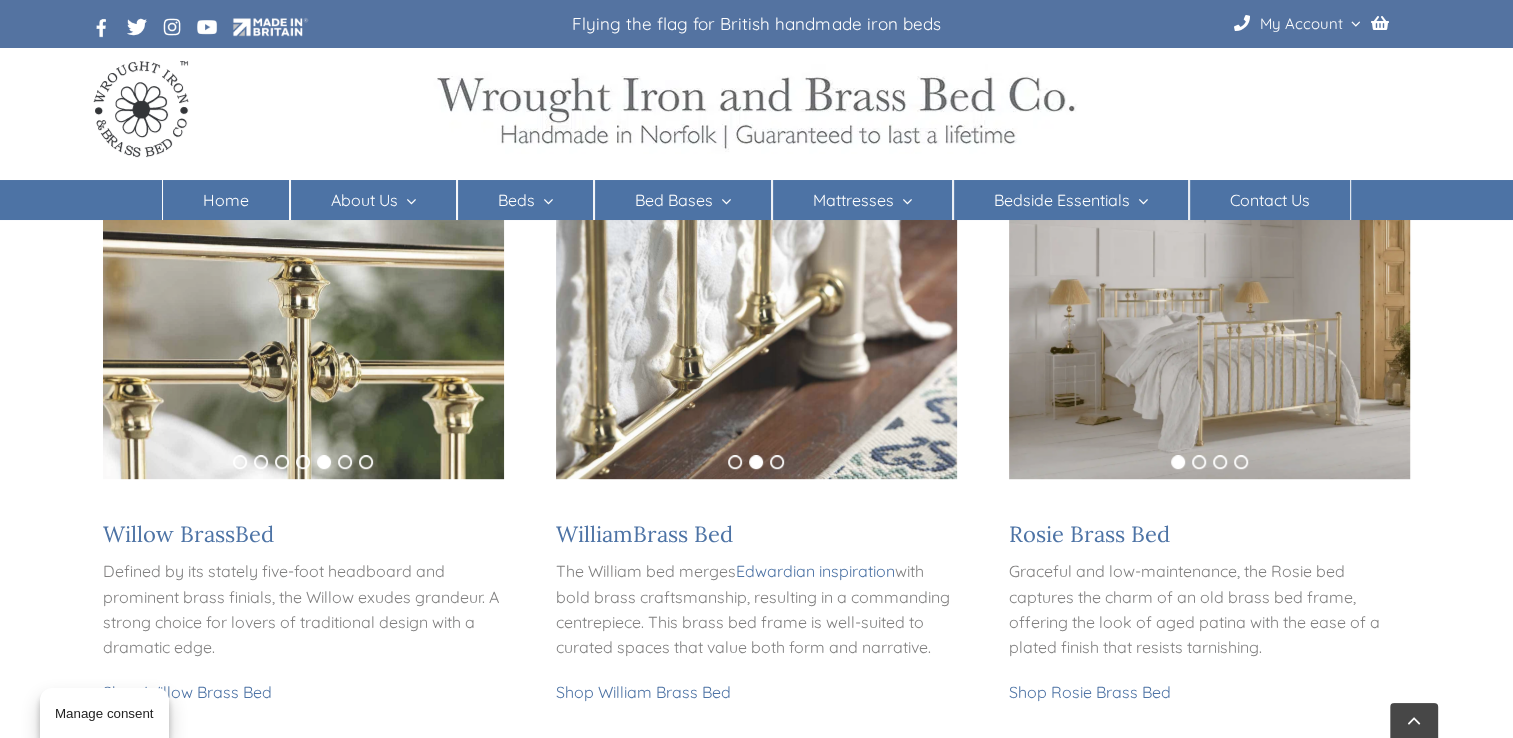 click at bounding box center (303, 345) 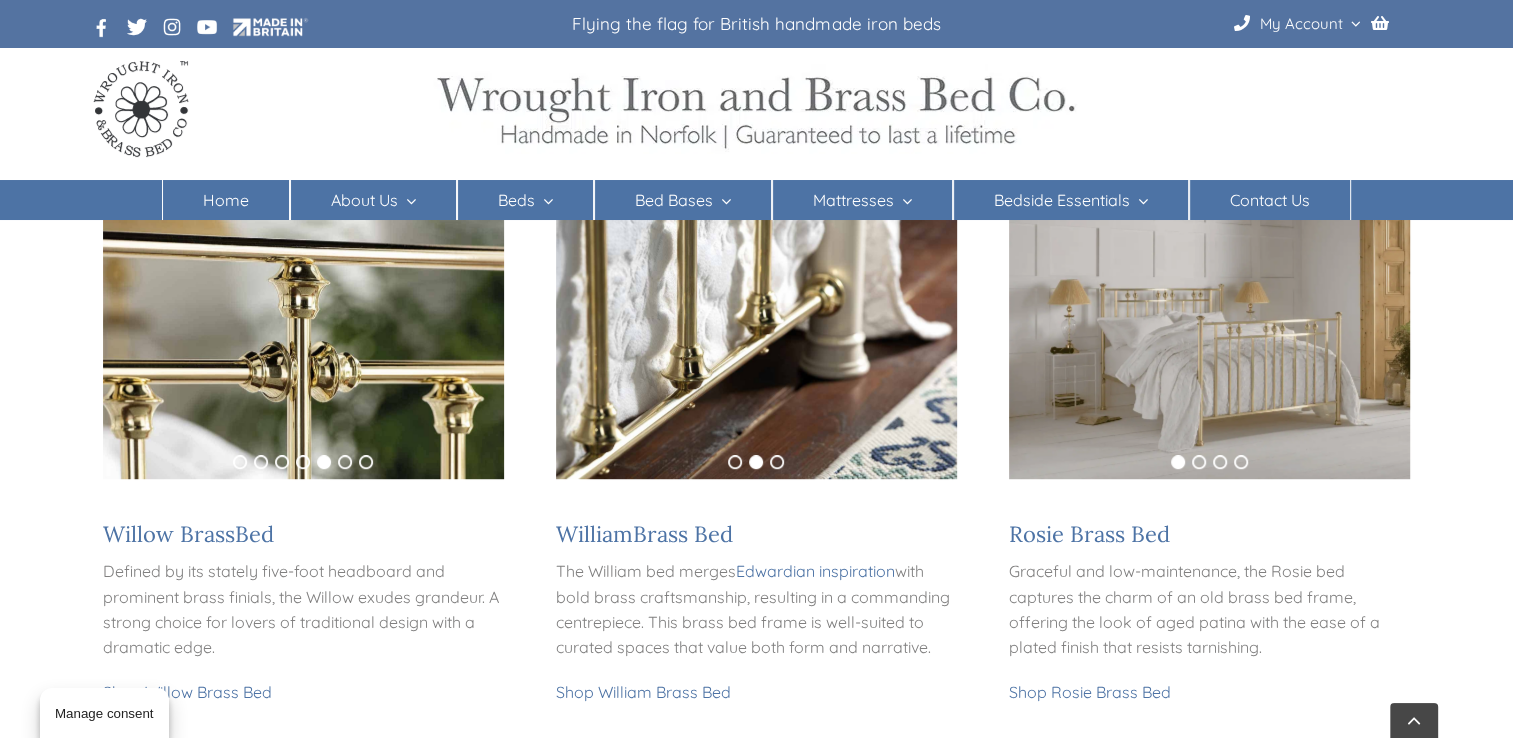 click at bounding box center [303, 345] 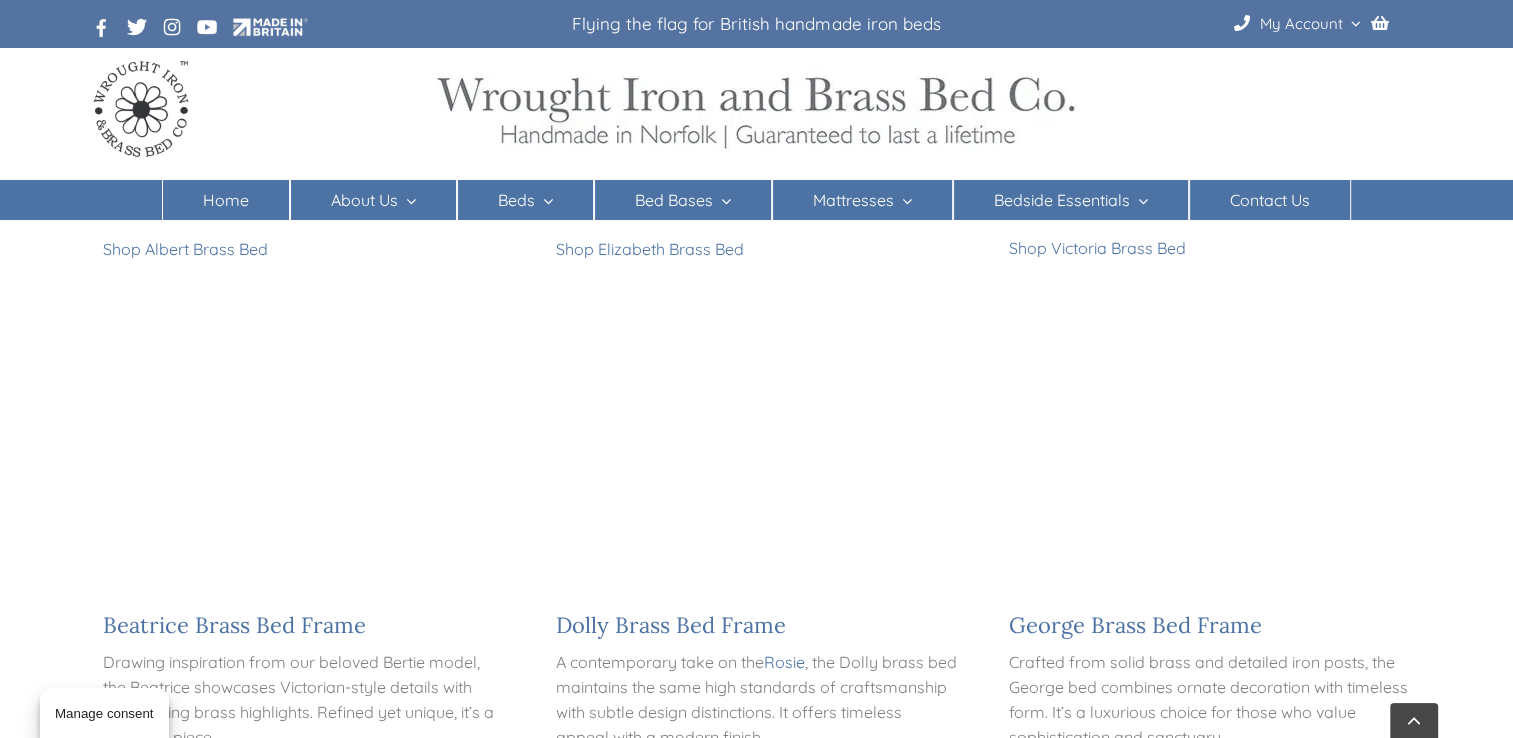scroll, scrollTop: 1821, scrollLeft: 0, axis: vertical 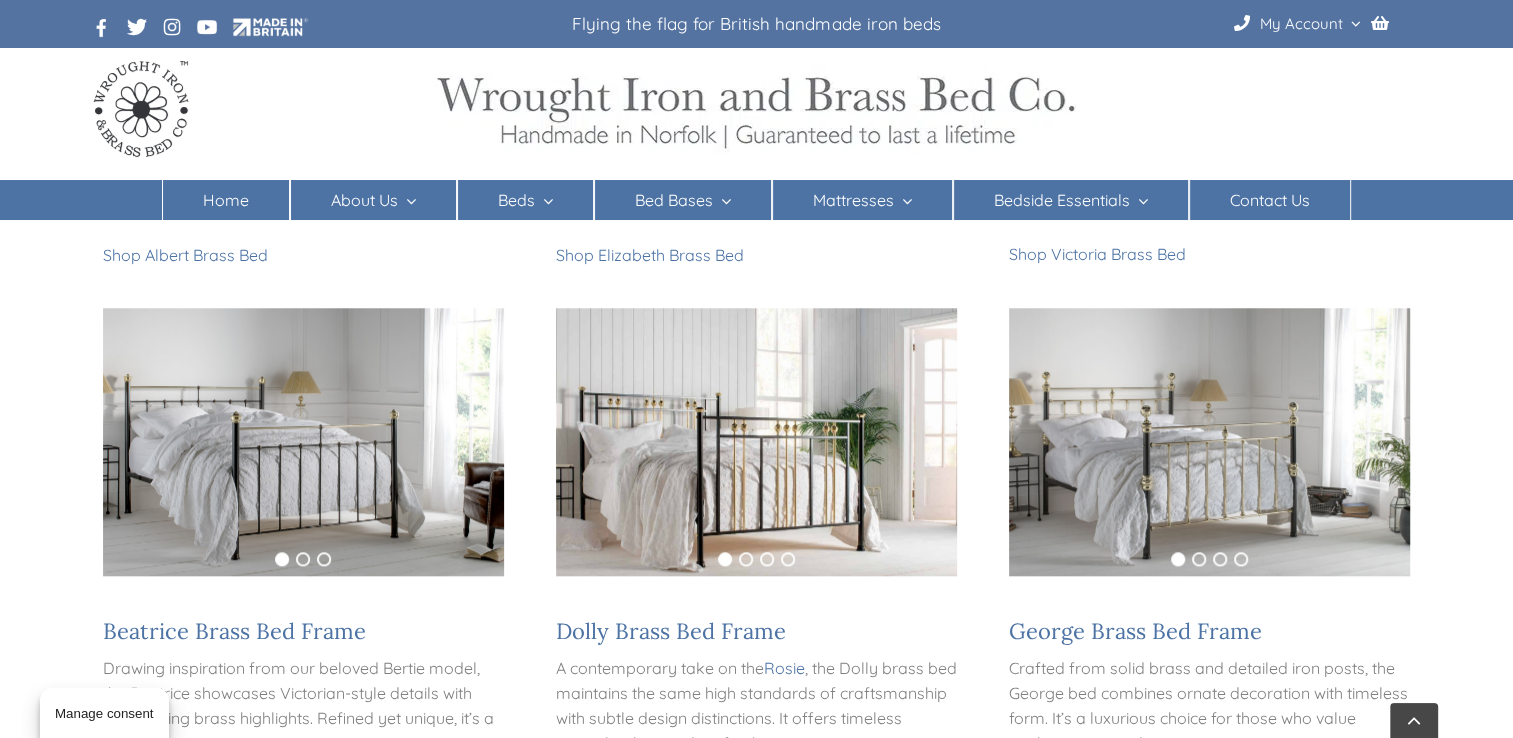 click at bounding box center [1209, 441] 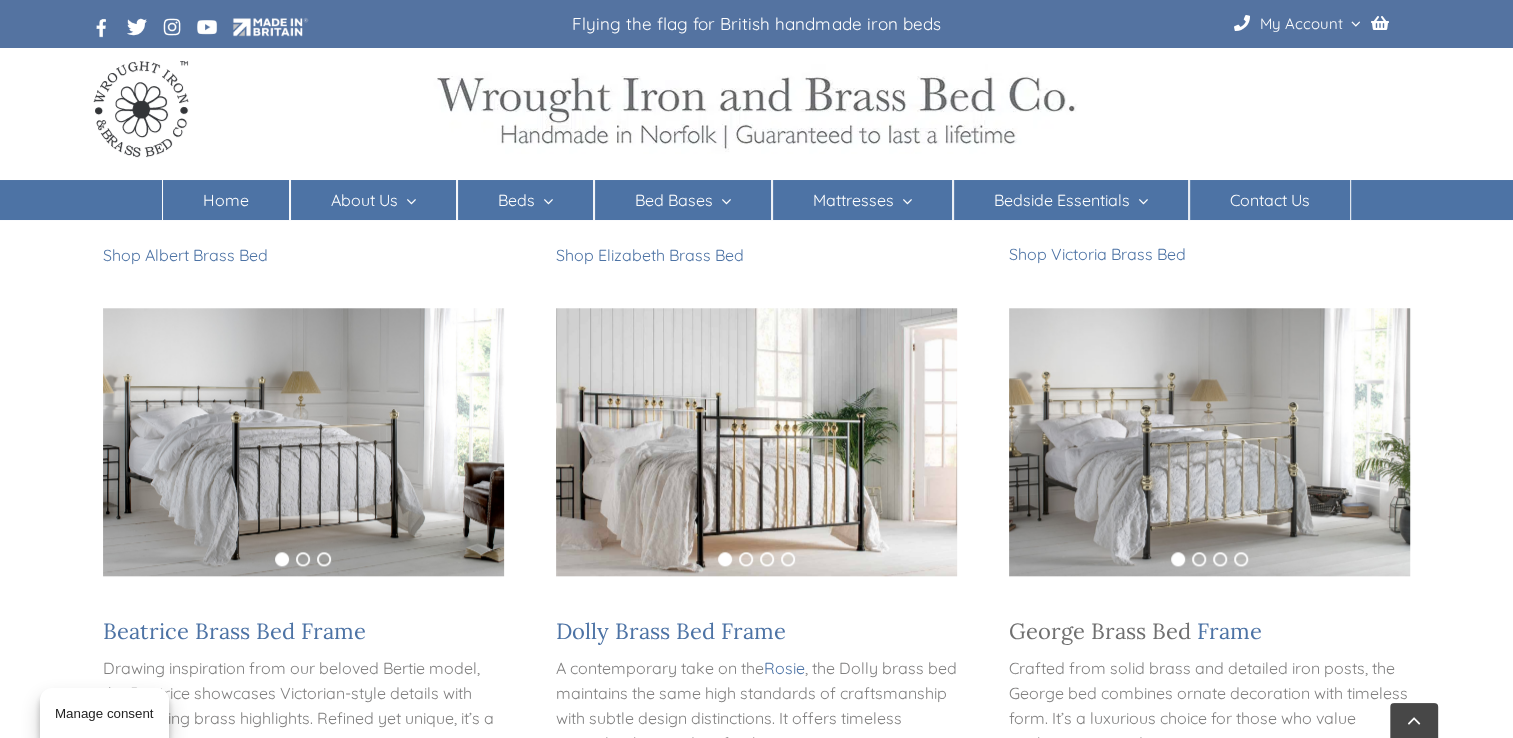 click on "George Brass Bed" at bounding box center [1100, 631] 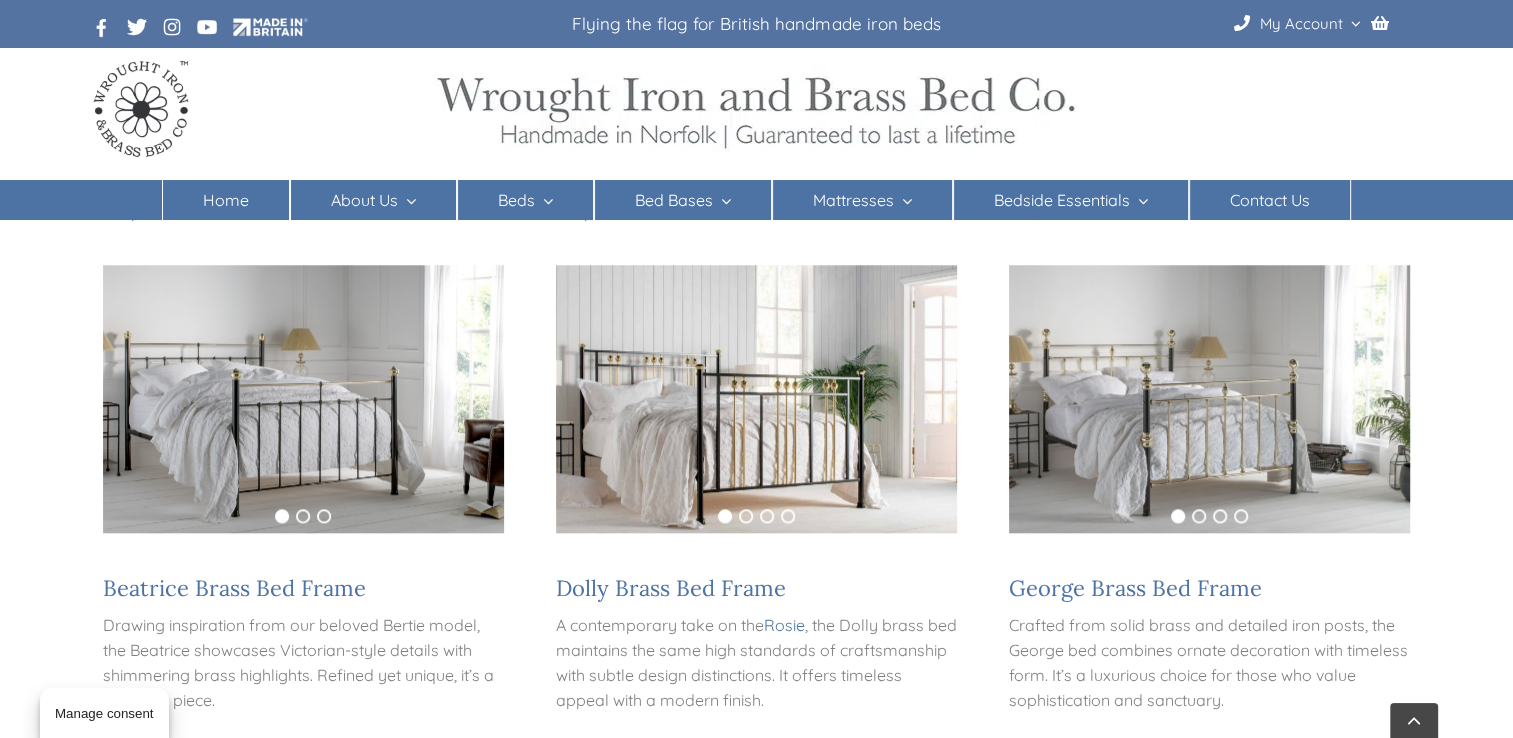 scroll, scrollTop: 1851, scrollLeft: 0, axis: vertical 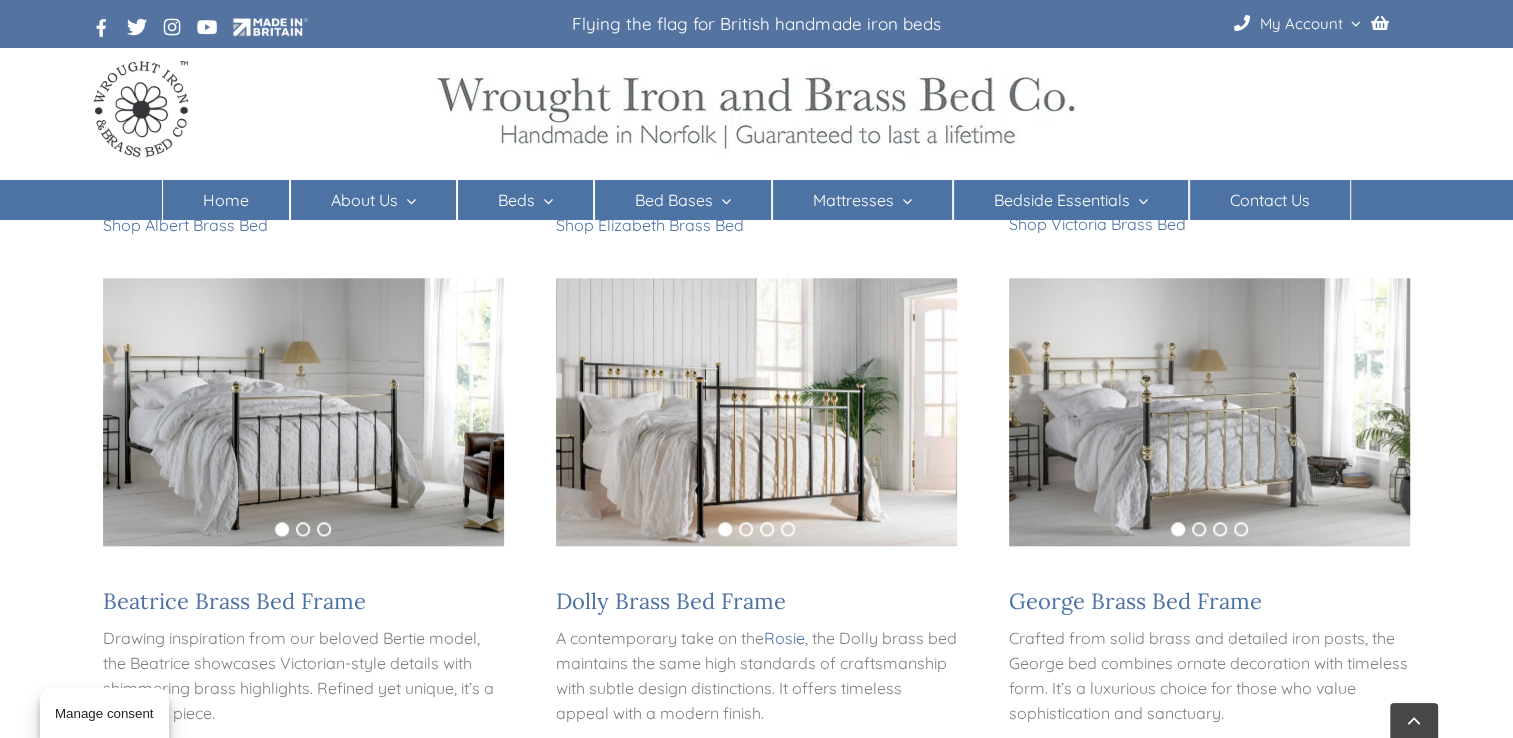 click at bounding box center [1209, 411] 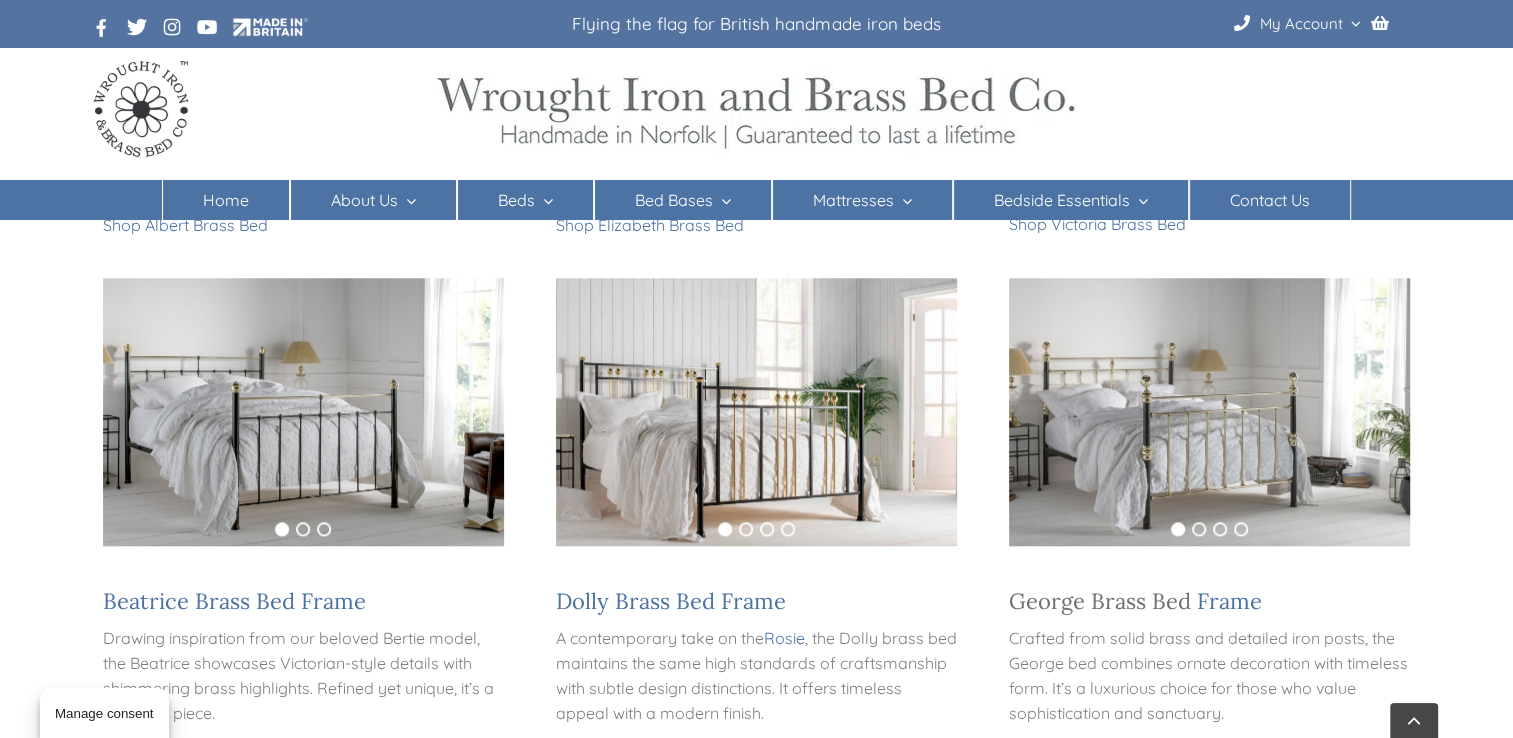 click on "George Brass Bed" at bounding box center (1100, 601) 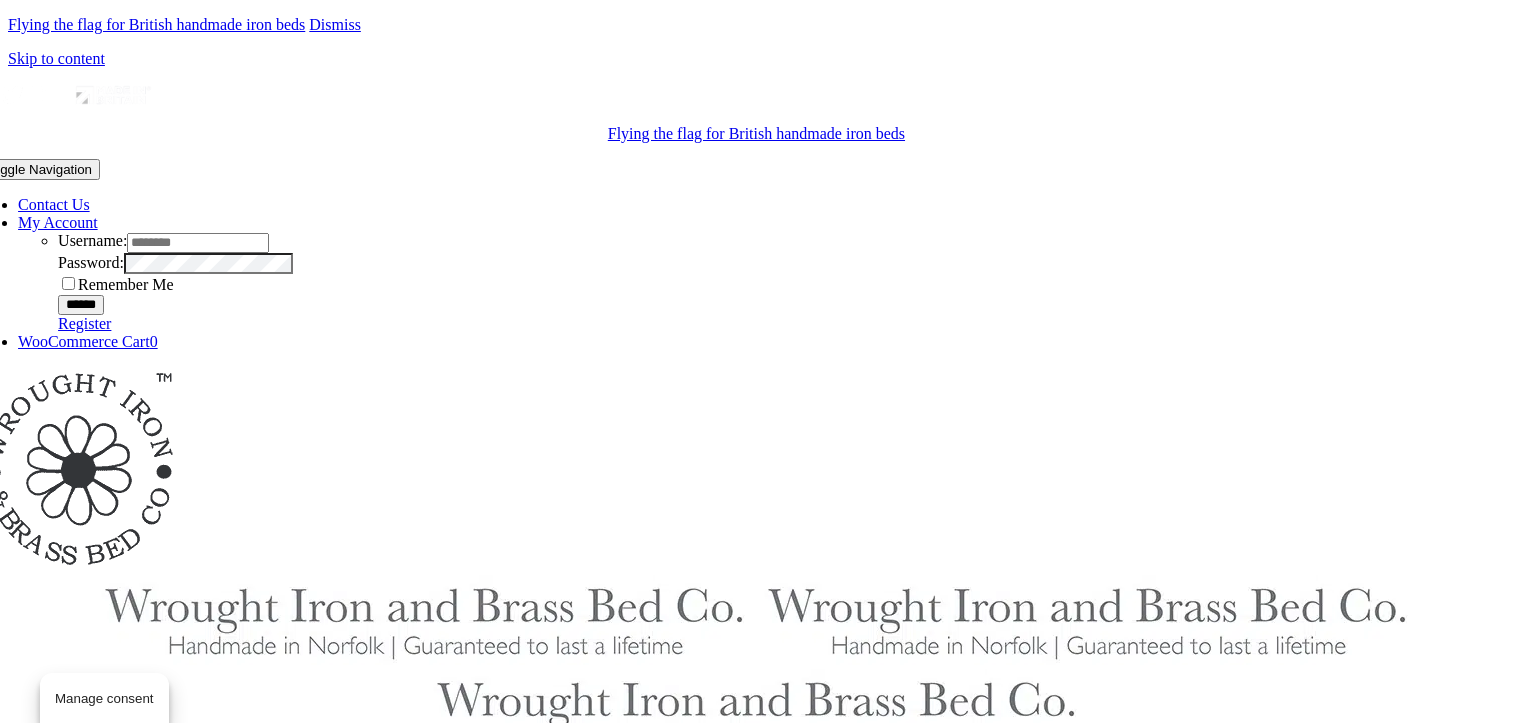 scroll, scrollTop: 0, scrollLeft: 0, axis: both 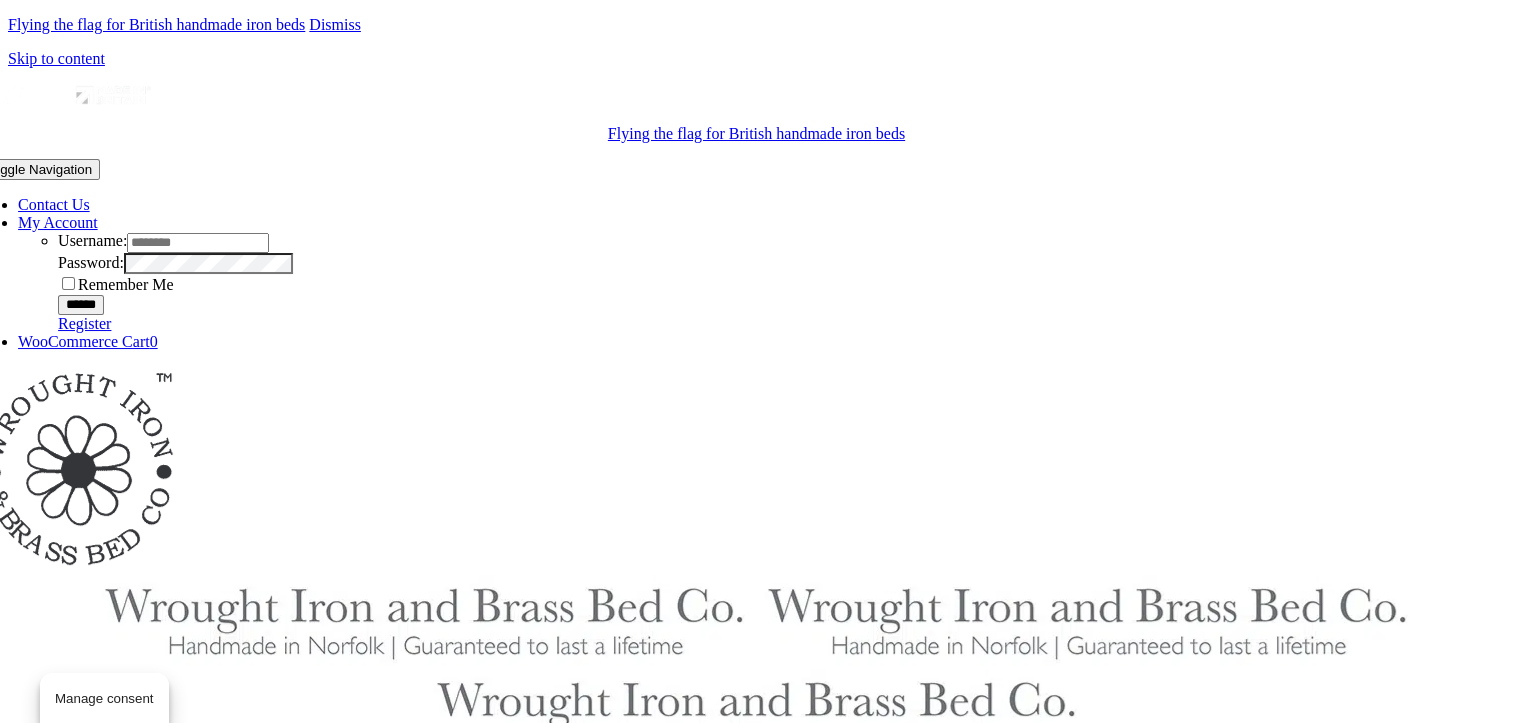 click at bounding box center (756, 669) 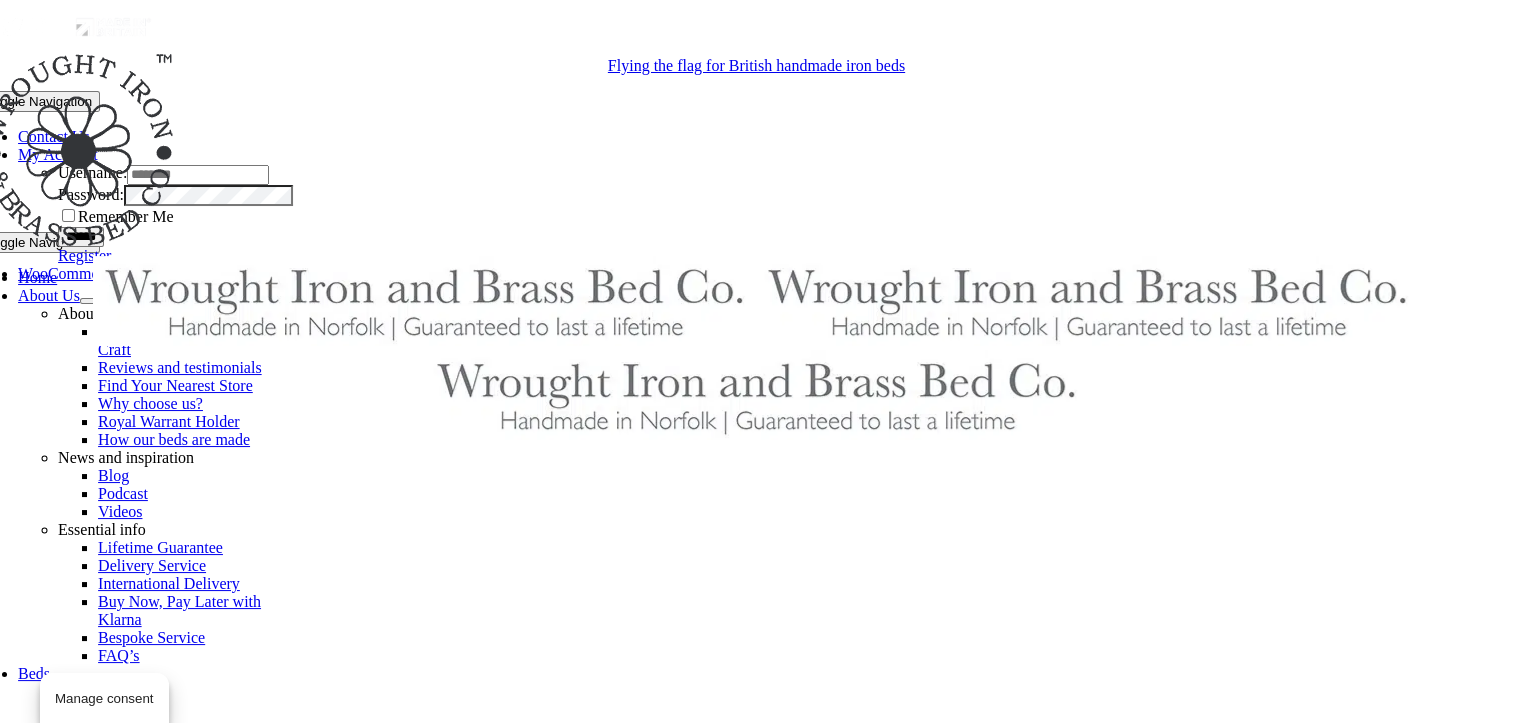 scroll, scrollTop: 520, scrollLeft: 0, axis: vertical 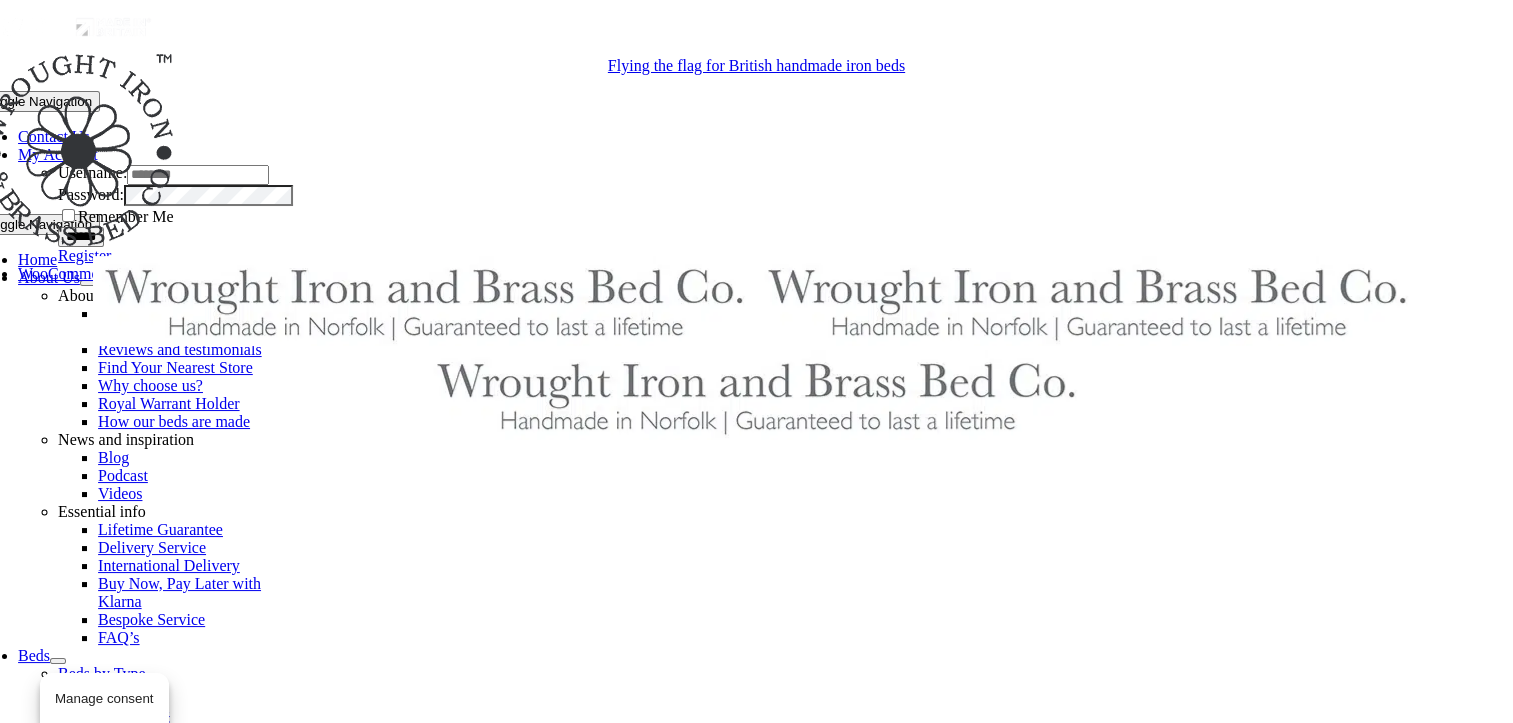click on "Manage consent" at bounding box center [104, 698] 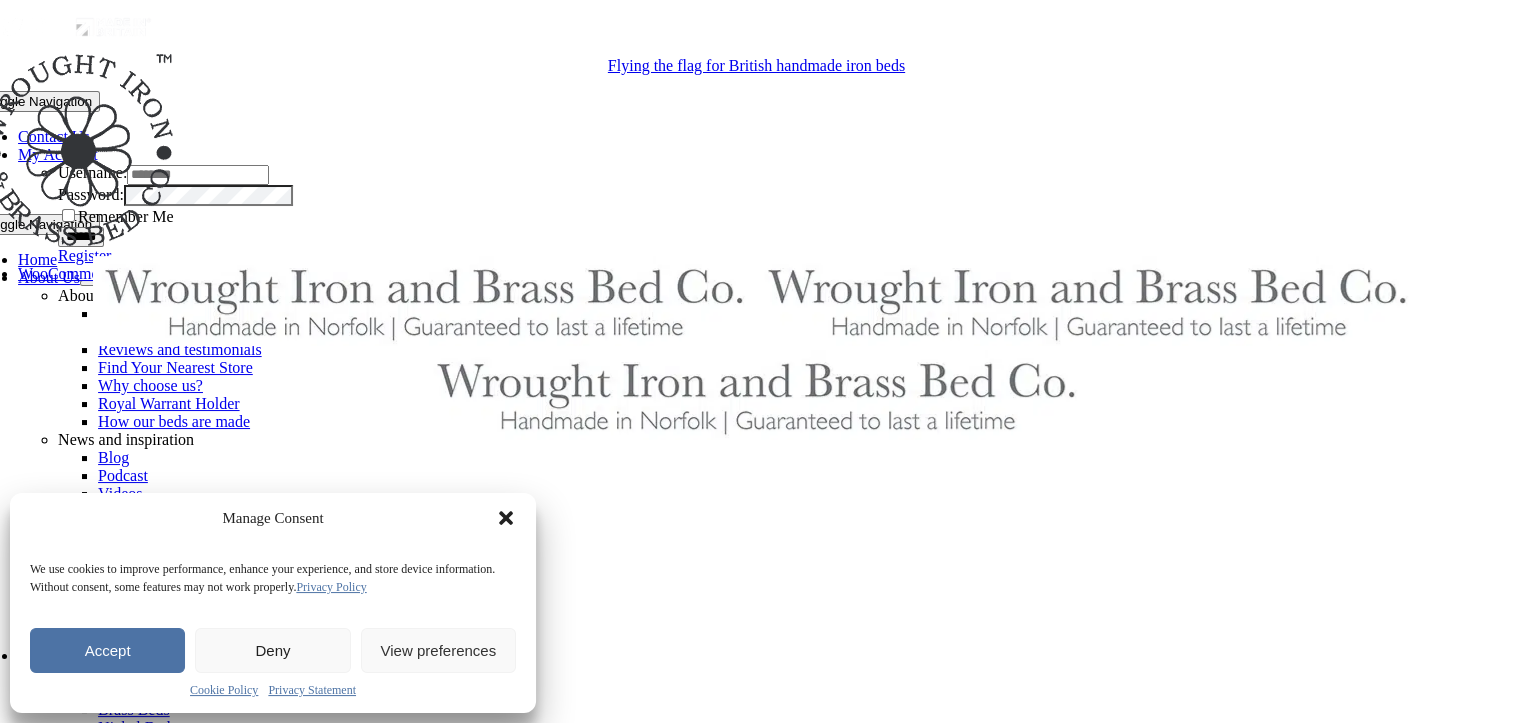 click on "Accept" at bounding box center (107, 650) 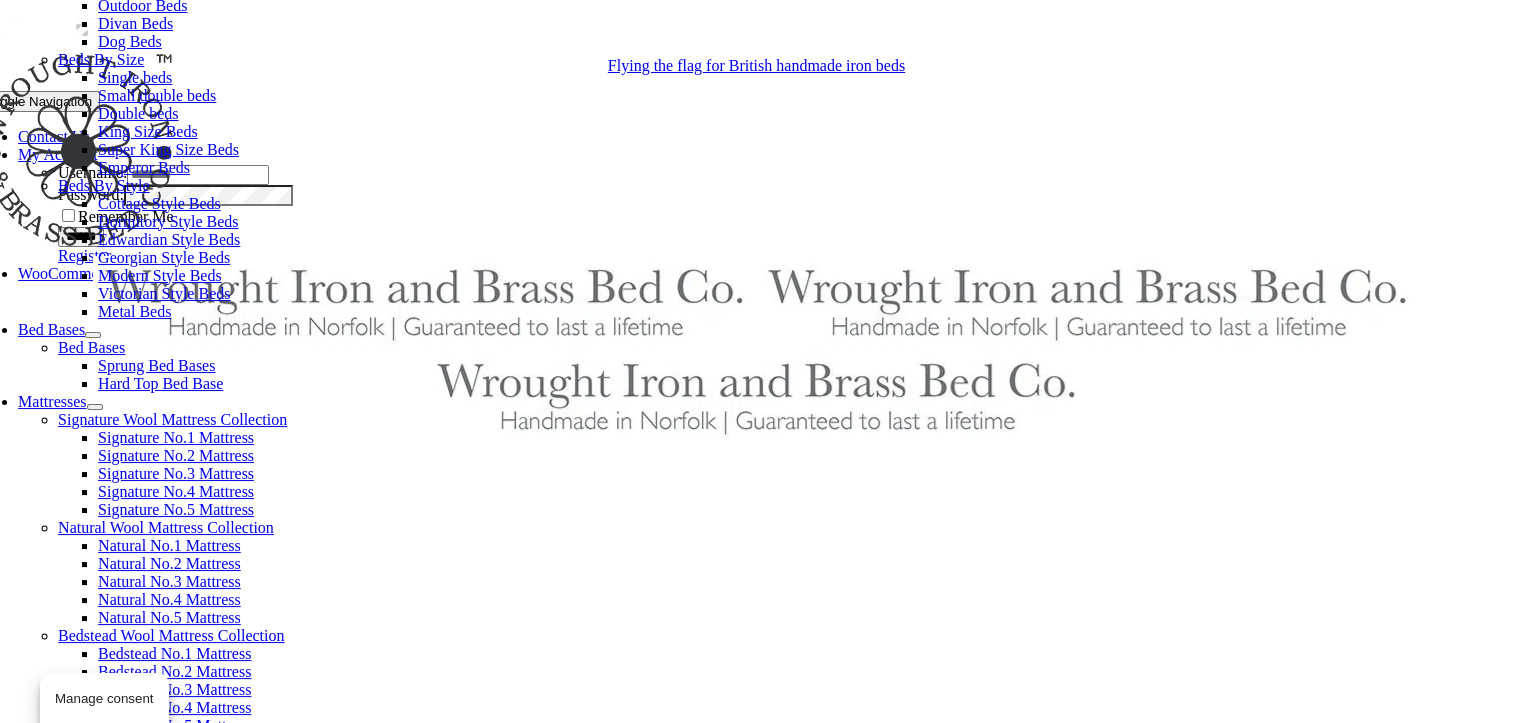 scroll, scrollTop: 1372, scrollLeft: 0, axis: vertical 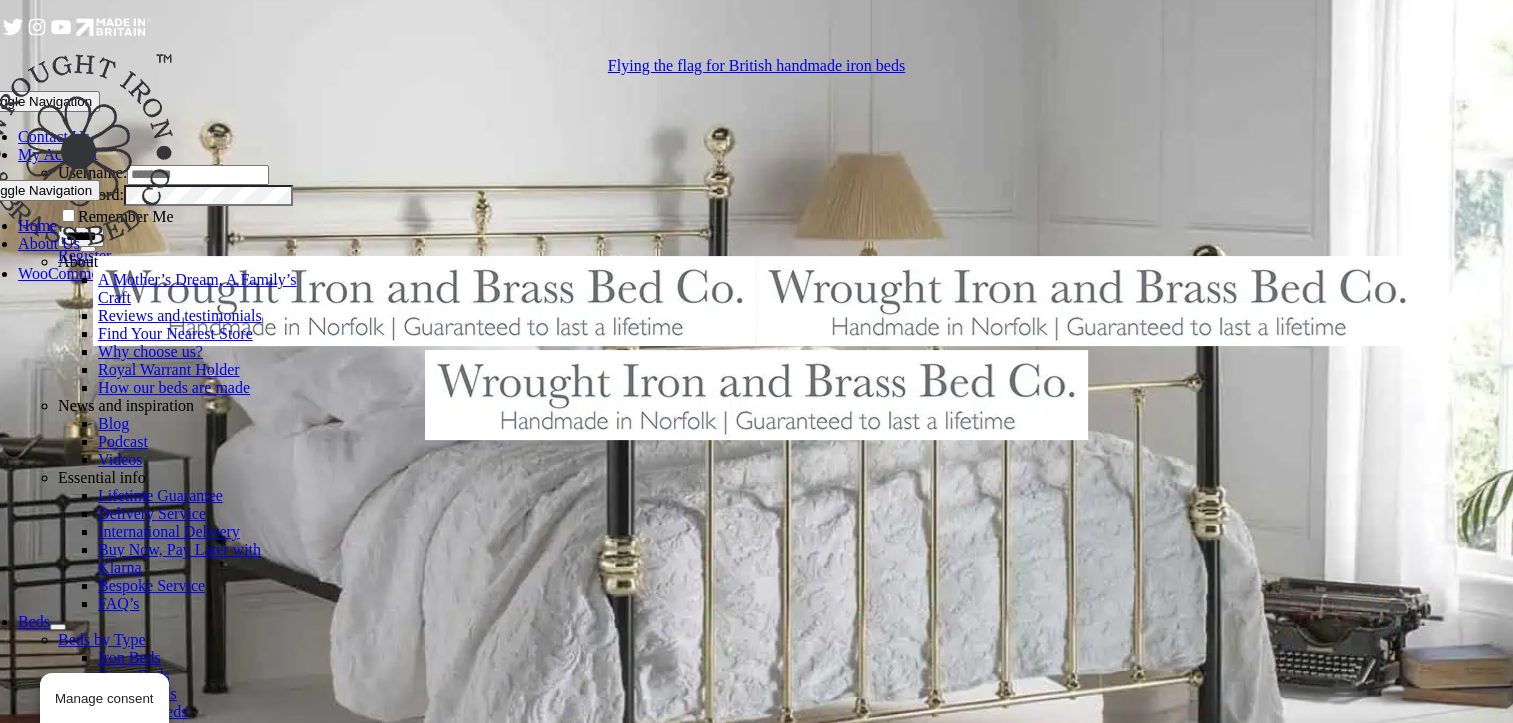 click on "About A Mother’s Dream, A Family’s Craft Reviews and testimonials Find Your Nearest Store Why choose us? Royal Warrant Holder How our beds are made News and inspiration Blog Podcast Videos Essential info Lifetime Guarantee Delivery Service International Delivery Buy Now, Pay Later with Klarna Bespoke Service FAQ’s" at bounding box center (698, 433) 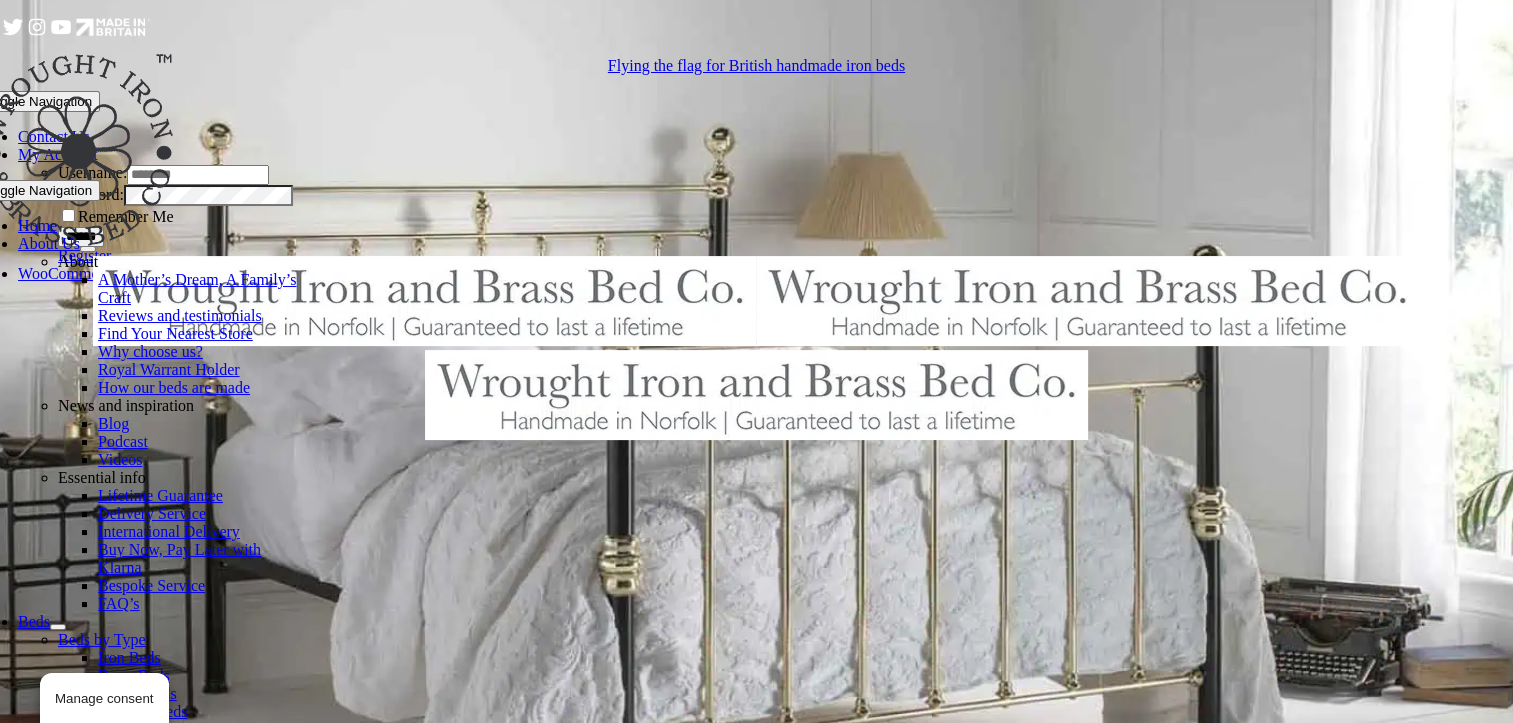 click on "About A Mother’s Dream, A Family’s Craft Reviews and testimonials Find Your Nearest Store Why choose us? Royal Warrant Holder How our beds are made News and inspiration Blog Podcast Videos Essential info Lifetime Guarantee Delivery Service International Delivery Buy Now, Pay Later with Klarna Bespoke Service FAQ’s" at bounding box center [698, 433] 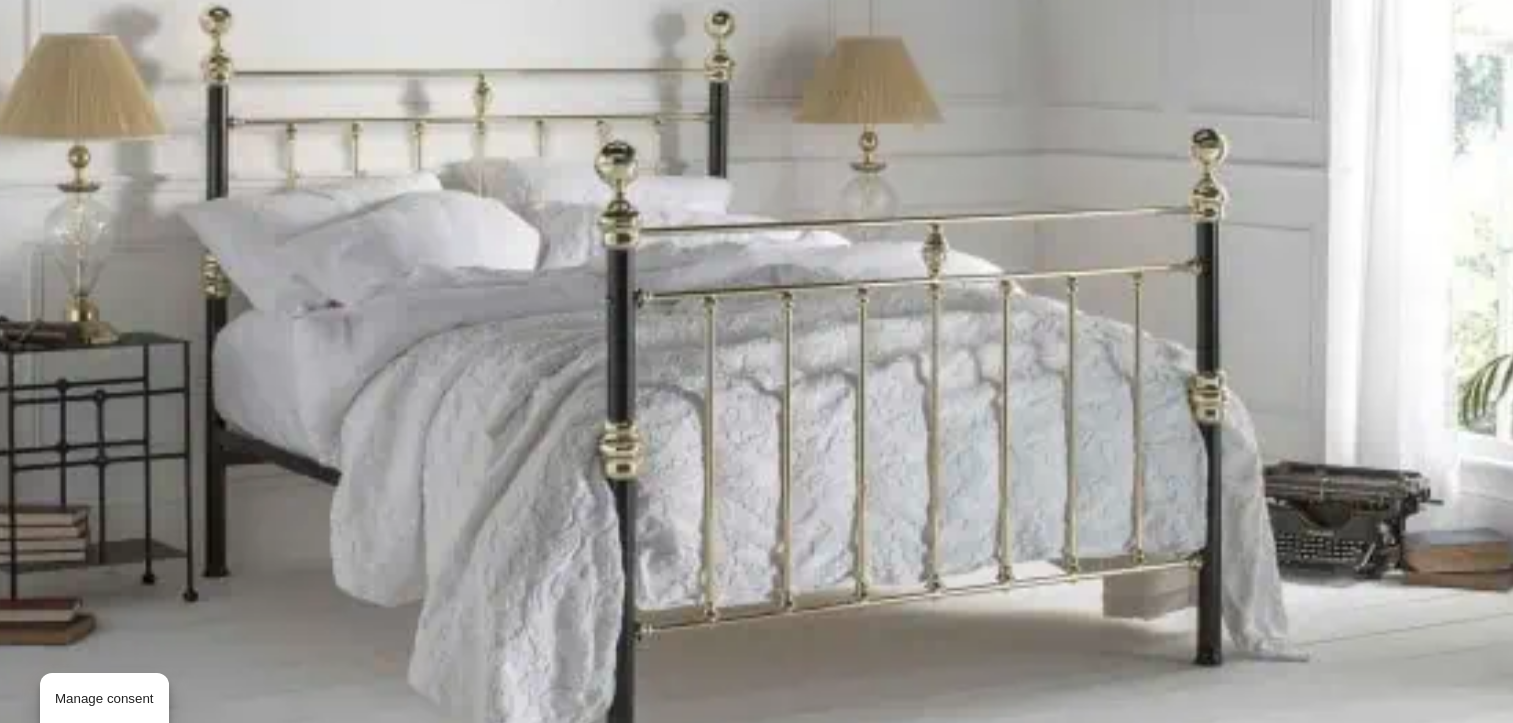 scroll, scrollTop: 5988, scrollLeft: 0, axis: vertical 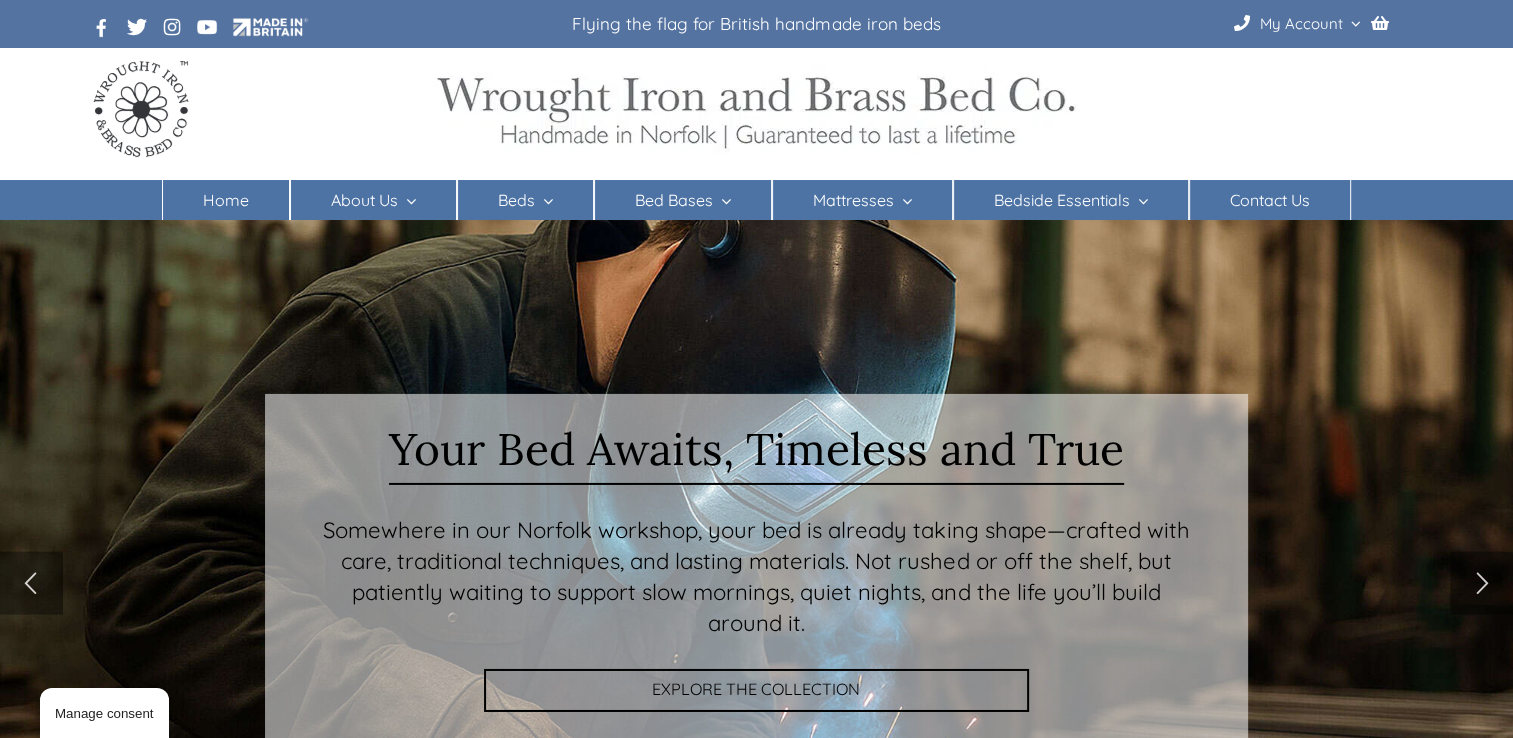 click at bounding box center [756, 583] 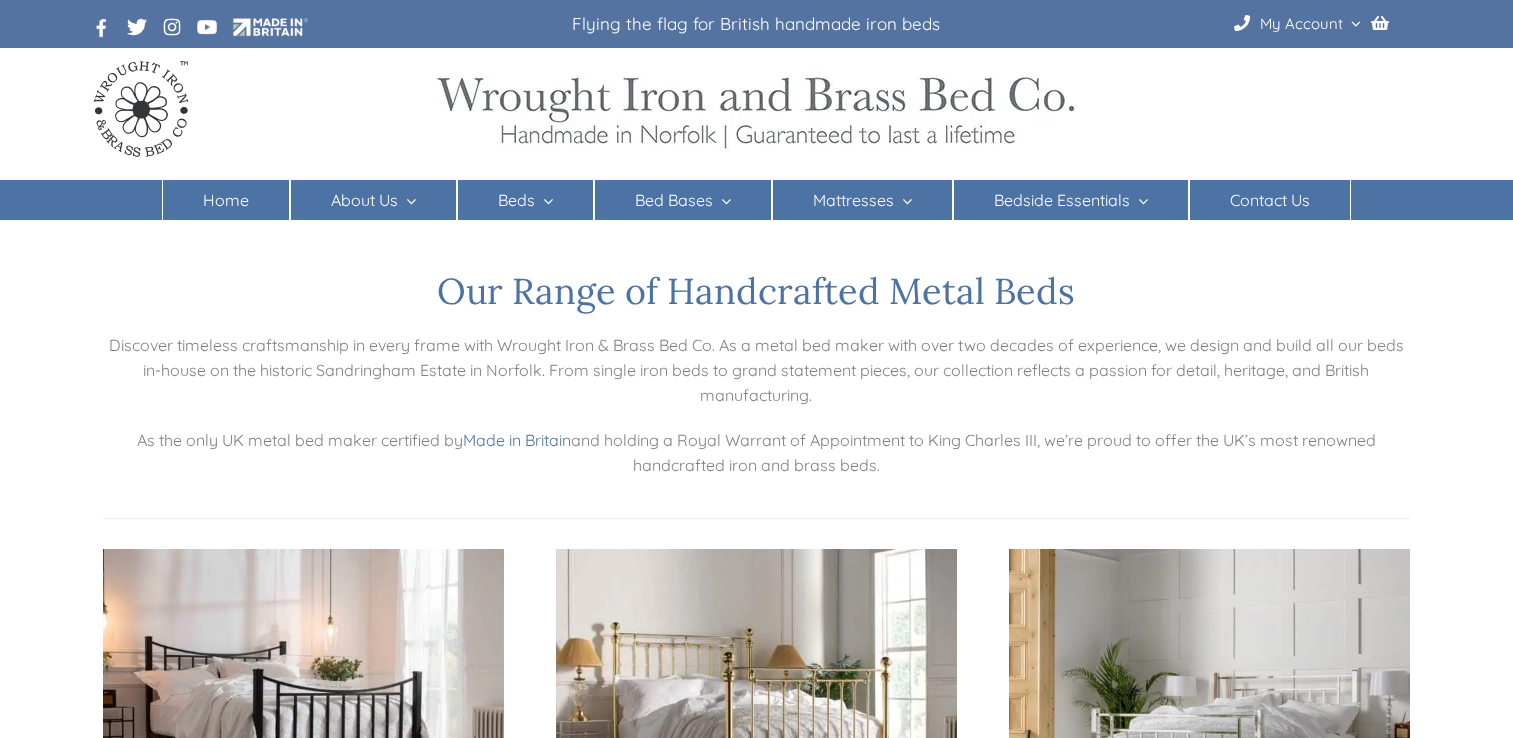 scroll, scrollTop: 0, scrollLeft: 0, axis: both 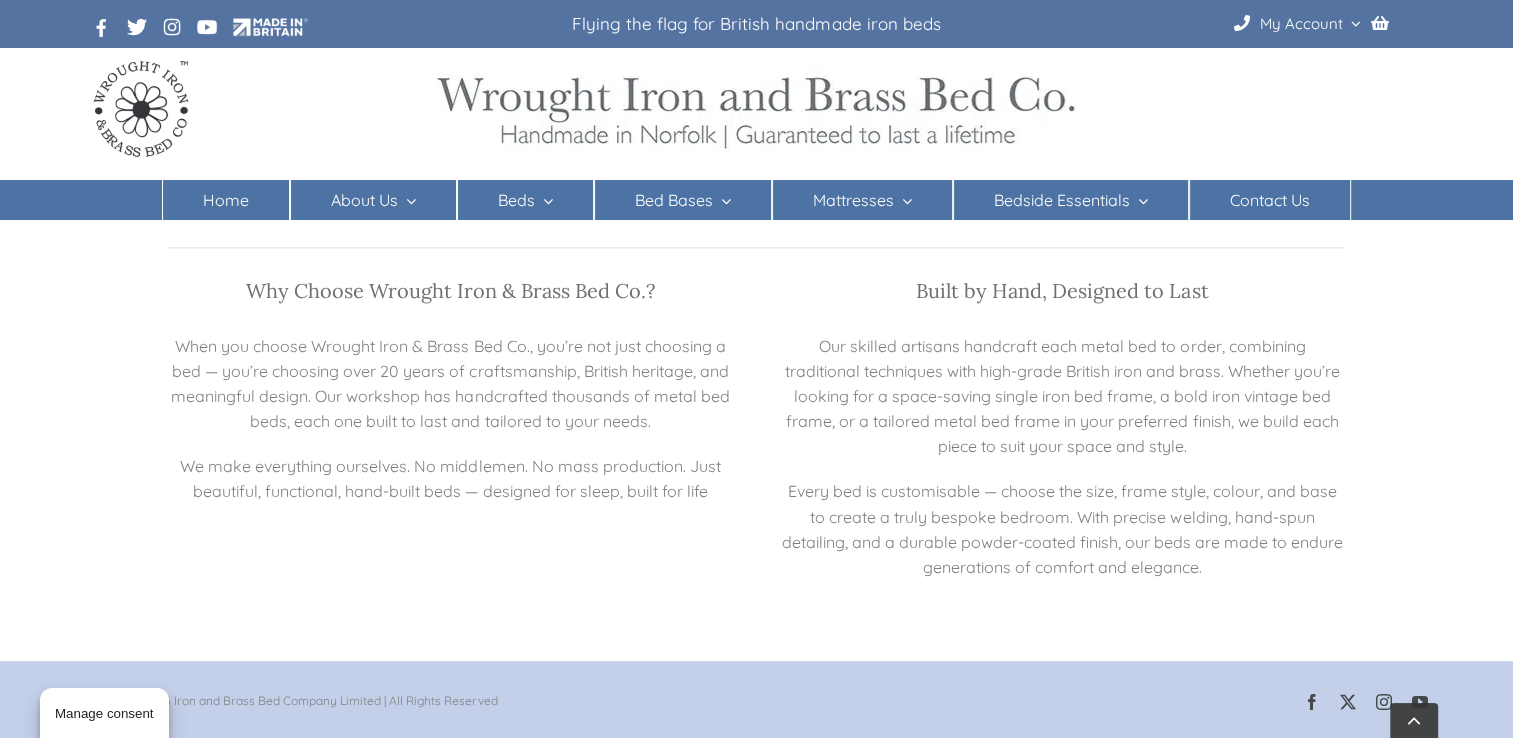 click on "Manage consent" at bounding box center (104, 713) 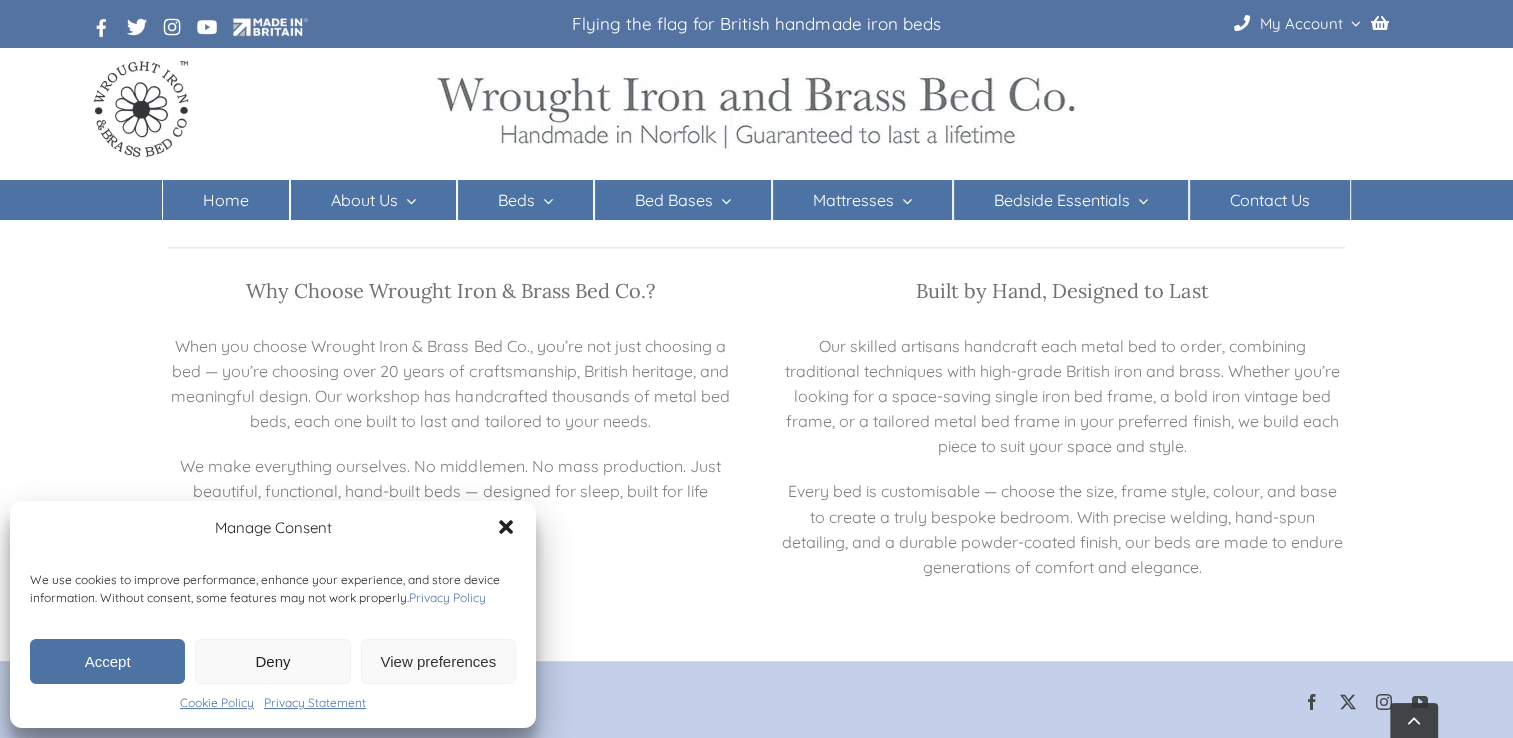 click on "Accept" at bounding box center [107, 661] 